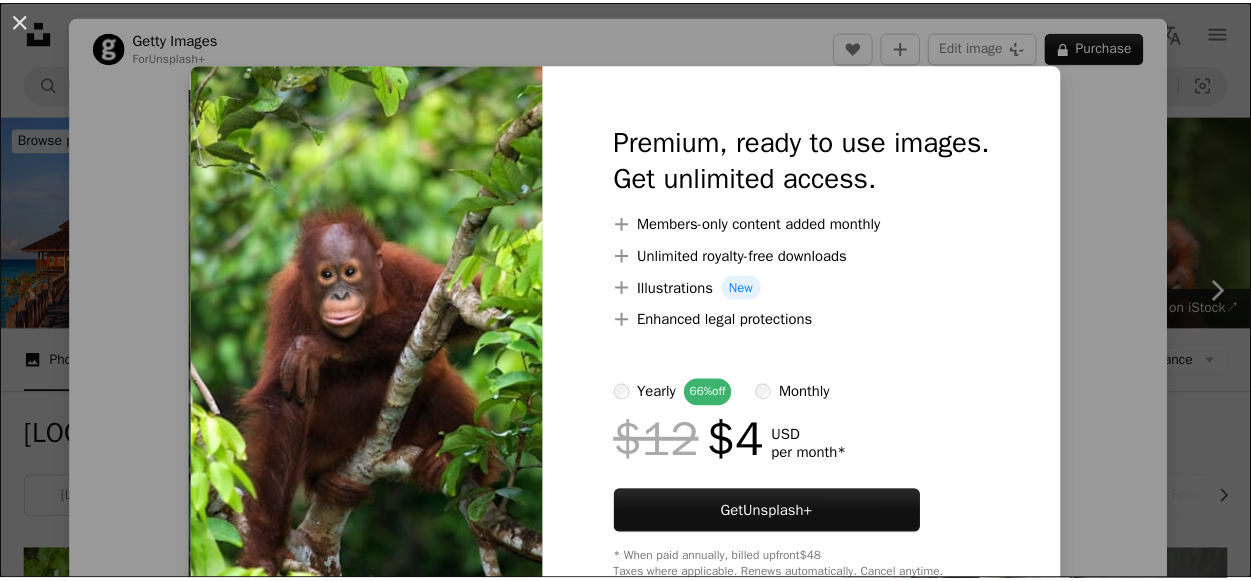 scroll, scrollTop: 399, scrollLeft: 0, axis: vertical 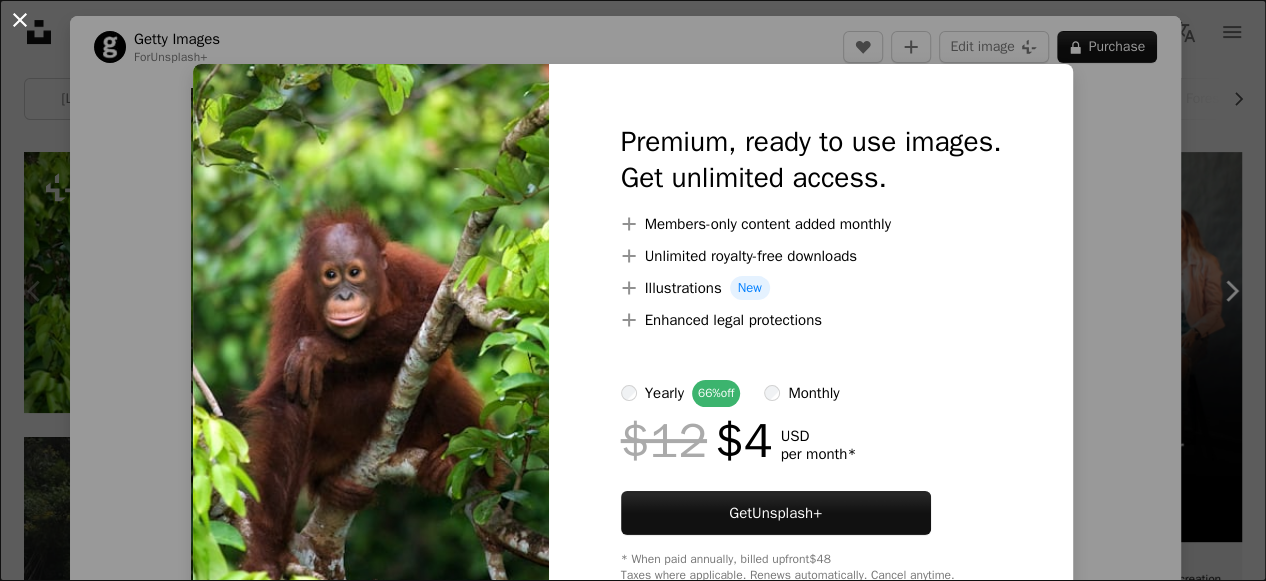 click on "An X shape" at bounding box center (20, 20) 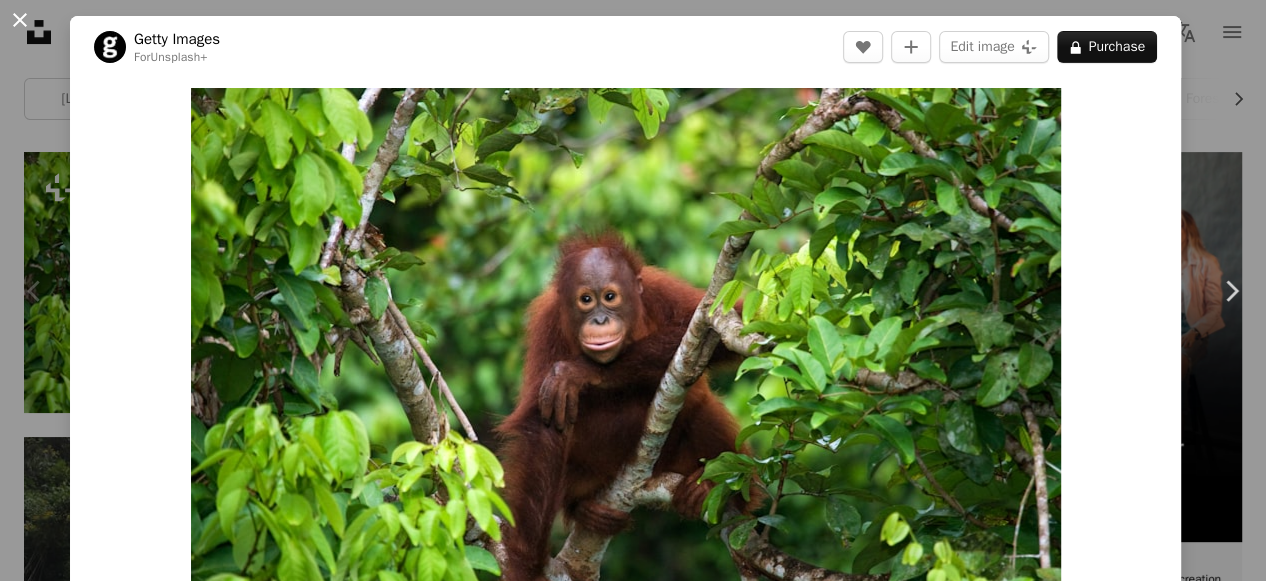 click on "An X shape" at bounding box center (20, 20) 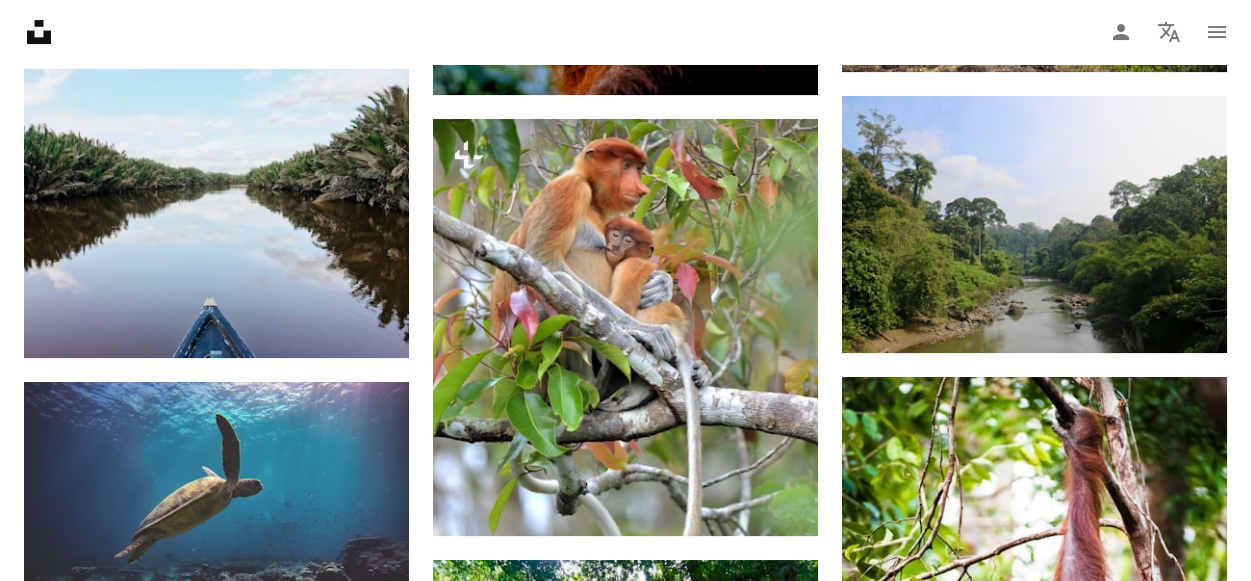 scroll, scrollTop: 1300, scrollLeft: 0, axis: vertical 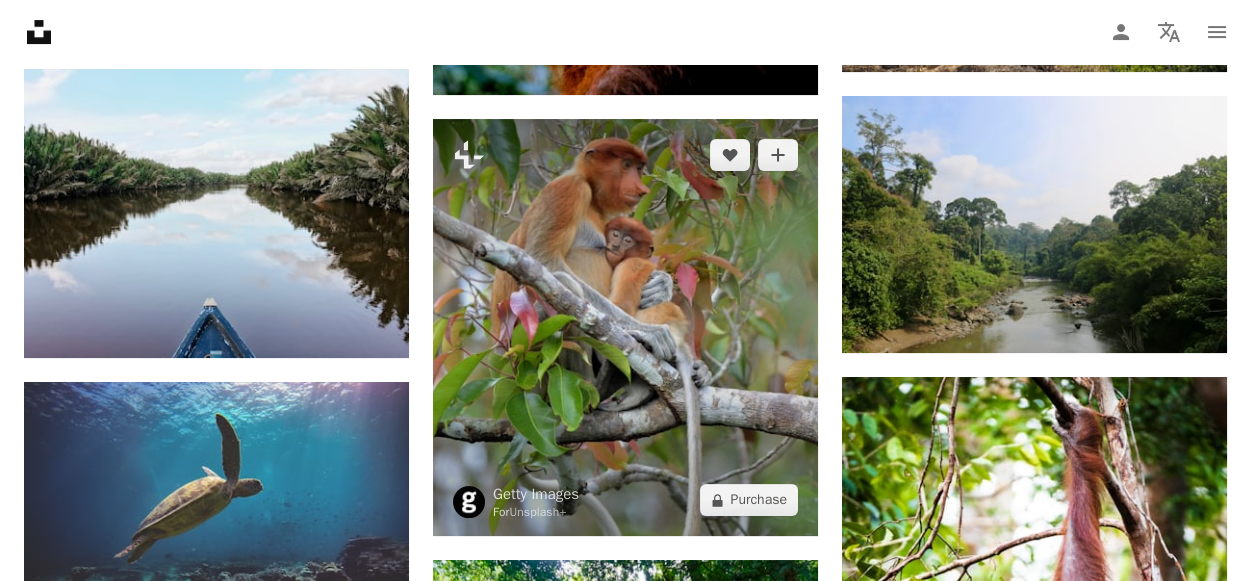 click at bounding box center (625, 327) 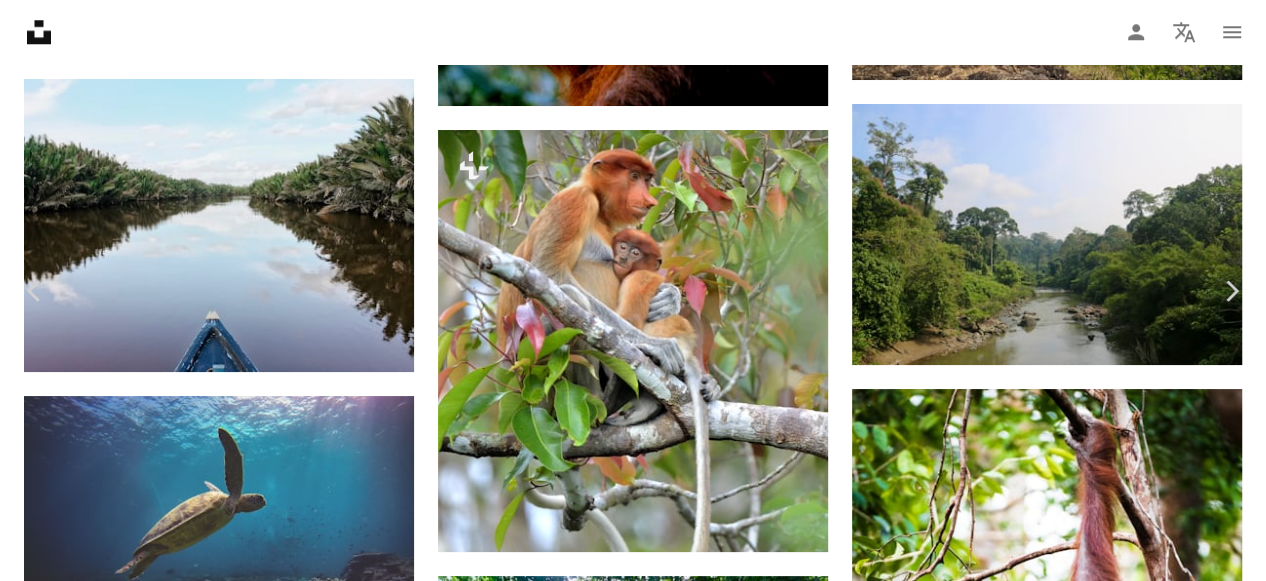 click on "An X shape" at bounding box center [20, 20] 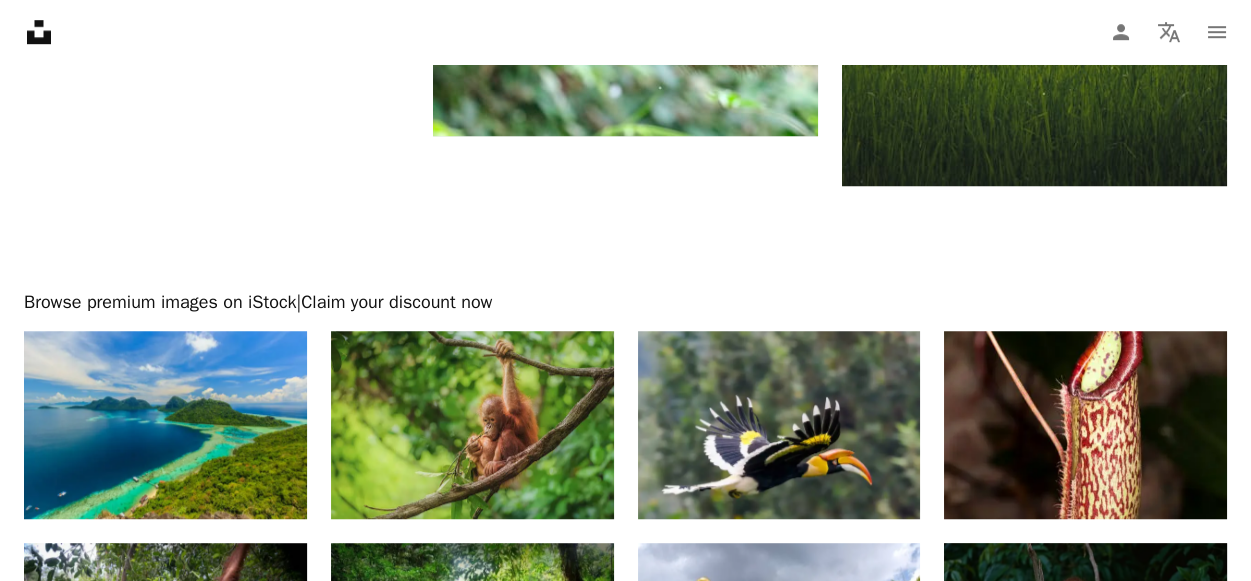 scroll, scrollTop: 3699, scrollLeft: 0, axis: vertical 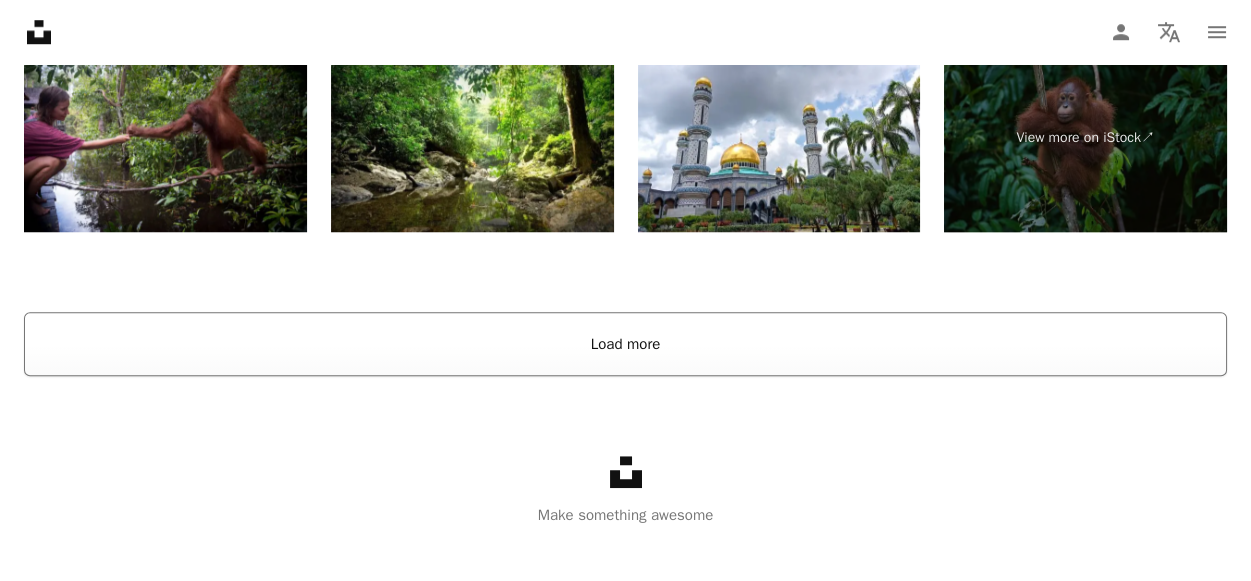 click on "Load more" at bounding box center (625, 344) 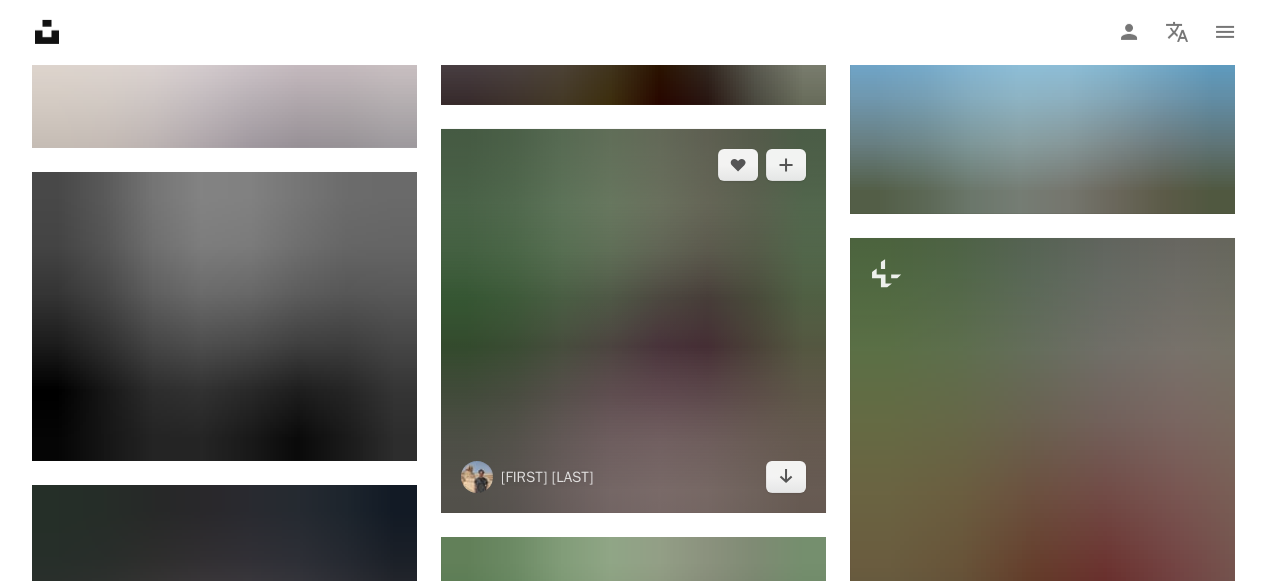scroll, scrollTop: 15274, scrollLeft: 0, axis: vertical 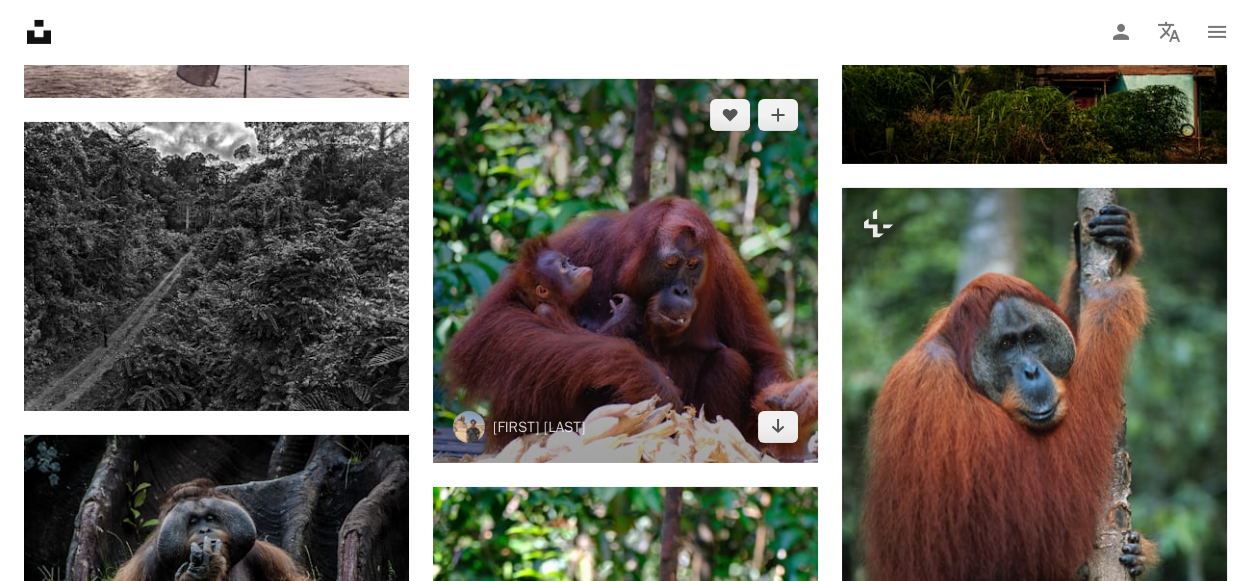click at bounding box center (625, 271) 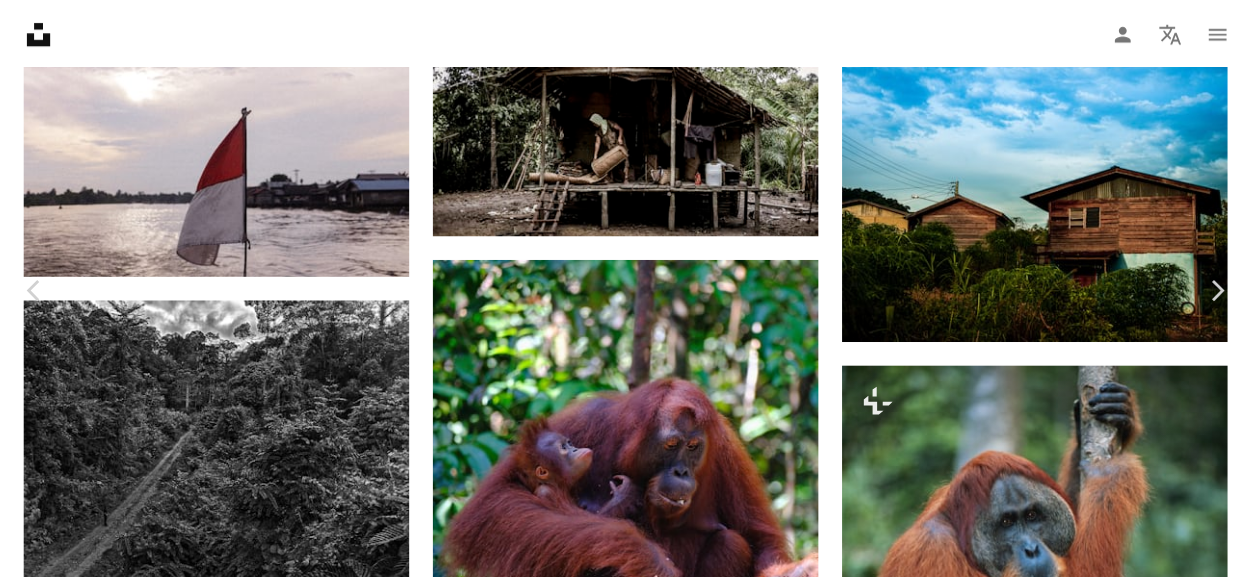 scroll, scrollTop: 99, scrollLeft: 0, axis: vertical 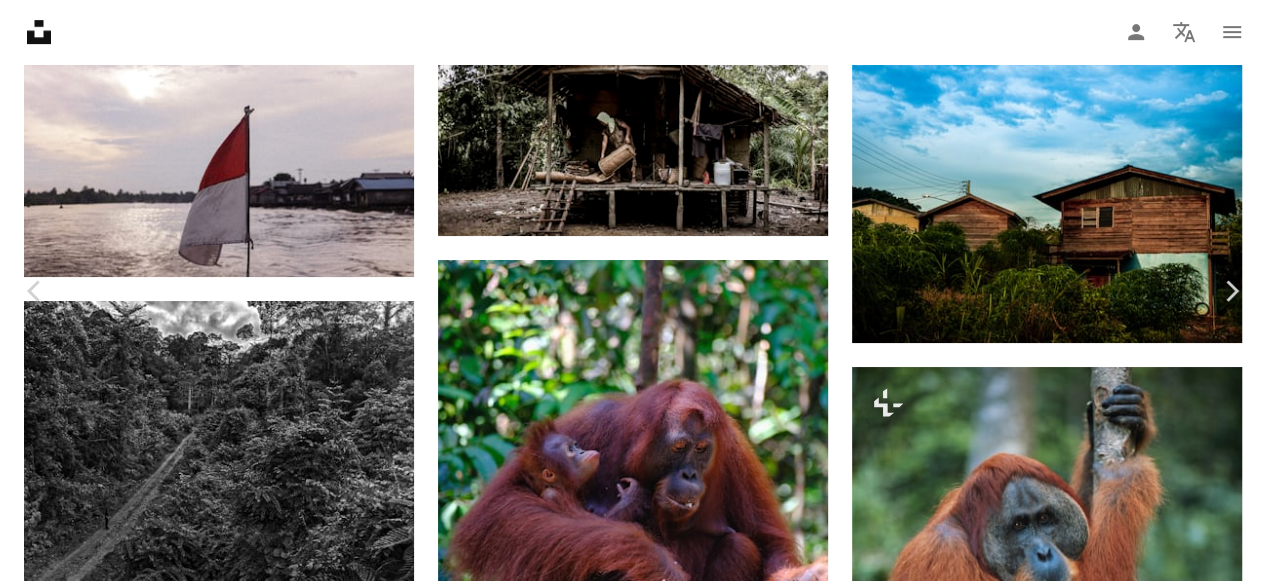 click on "Download free" at bounding box center [1067, 5505] 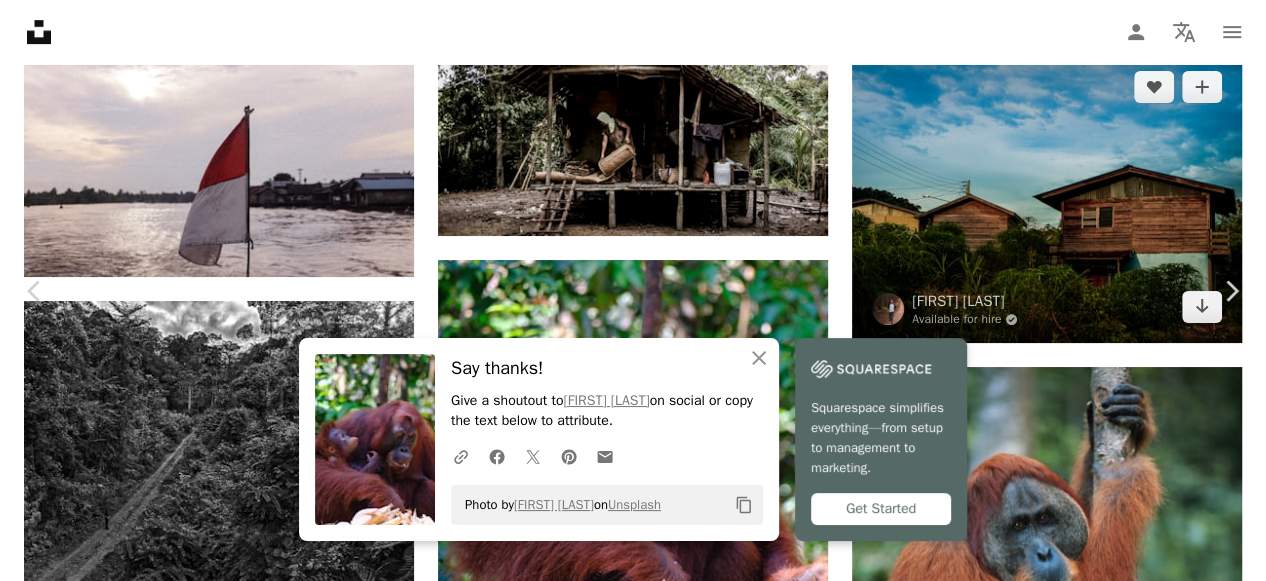 drag, startPoint x: 15, startPoint y: 23, endPoint x: 877, endPoint y: 124, distance: 867.8969 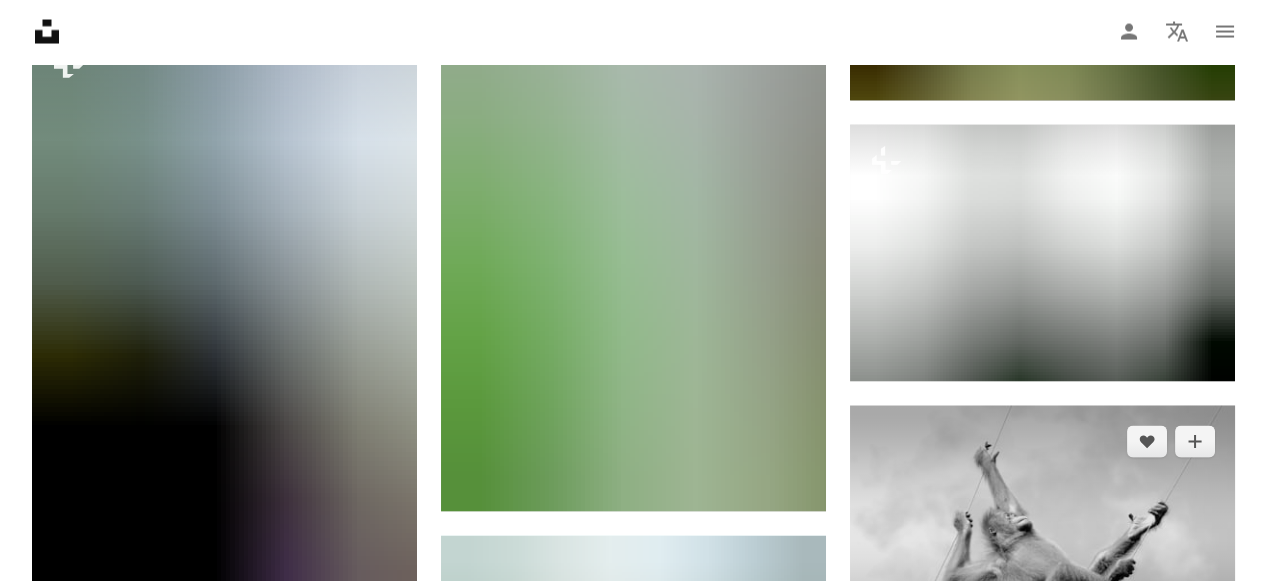 scroll, scrollTop: 25874, scrollLeft: 0, axis: vertical 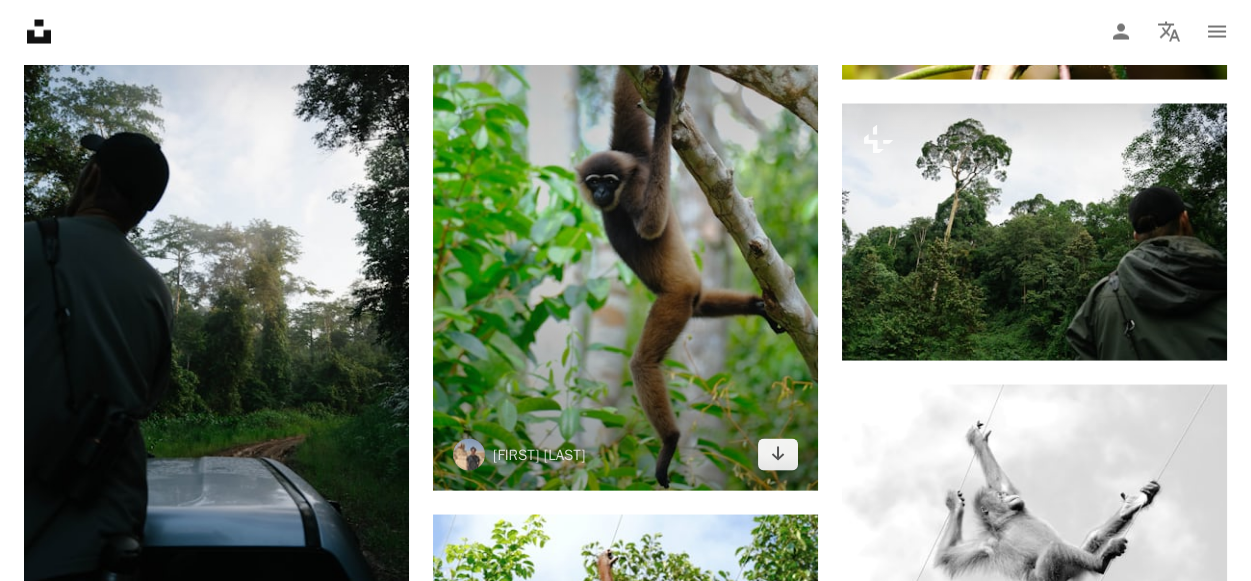 click at bounding box center (625, 203) 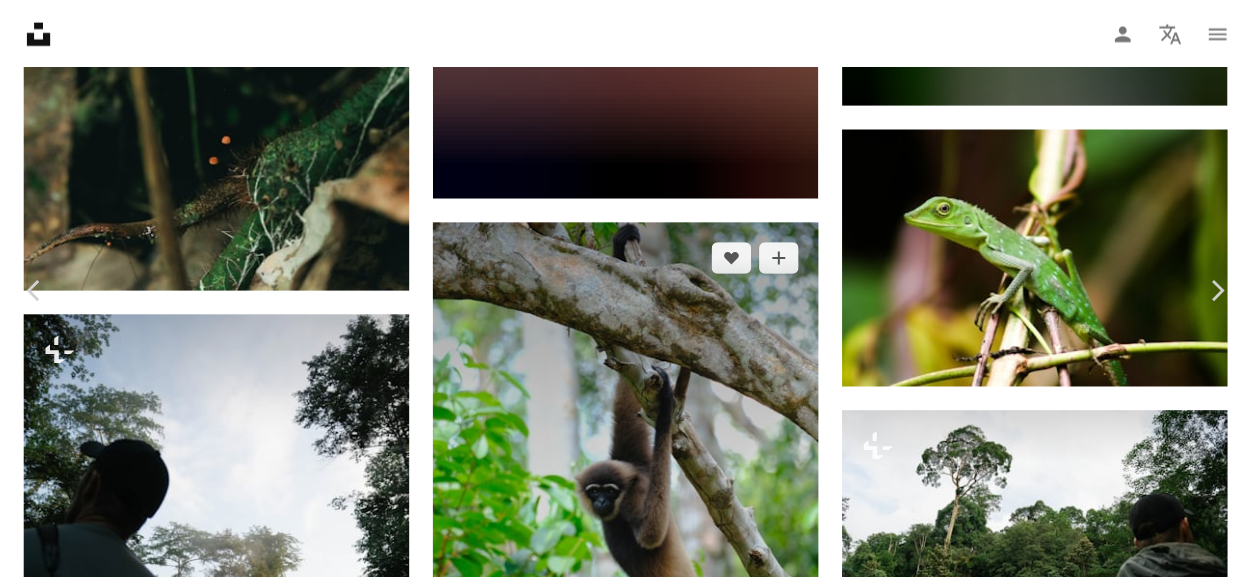 scroll, scrollTop: 199, scrollLeft: 0, axis: vertical 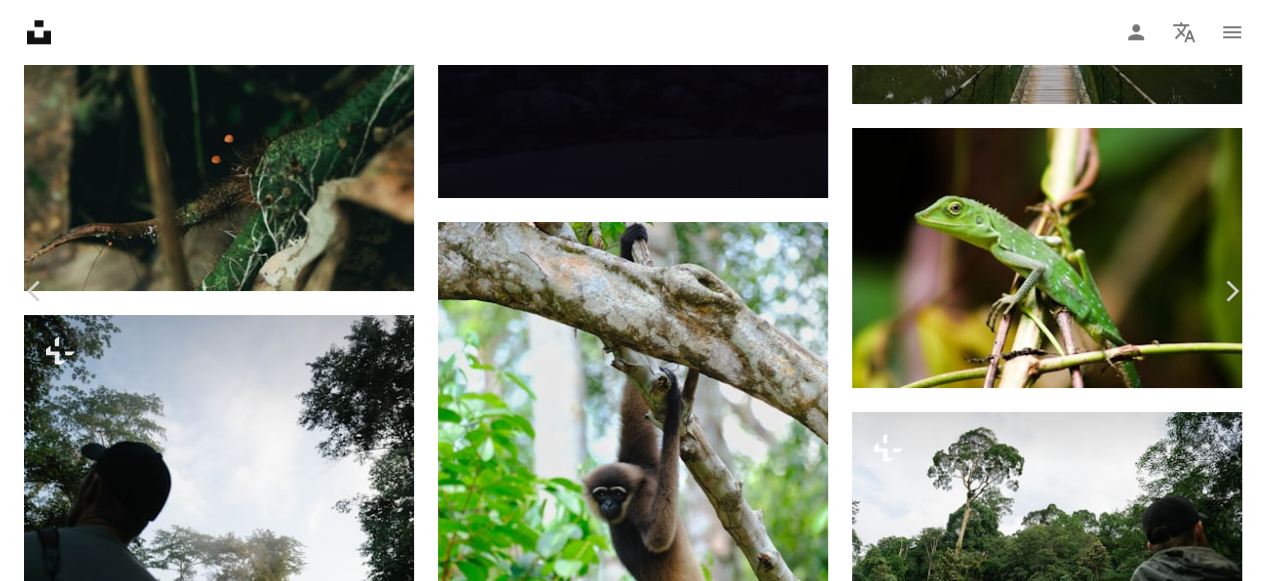 click on "An X shape" at bounding box center (20, 20) 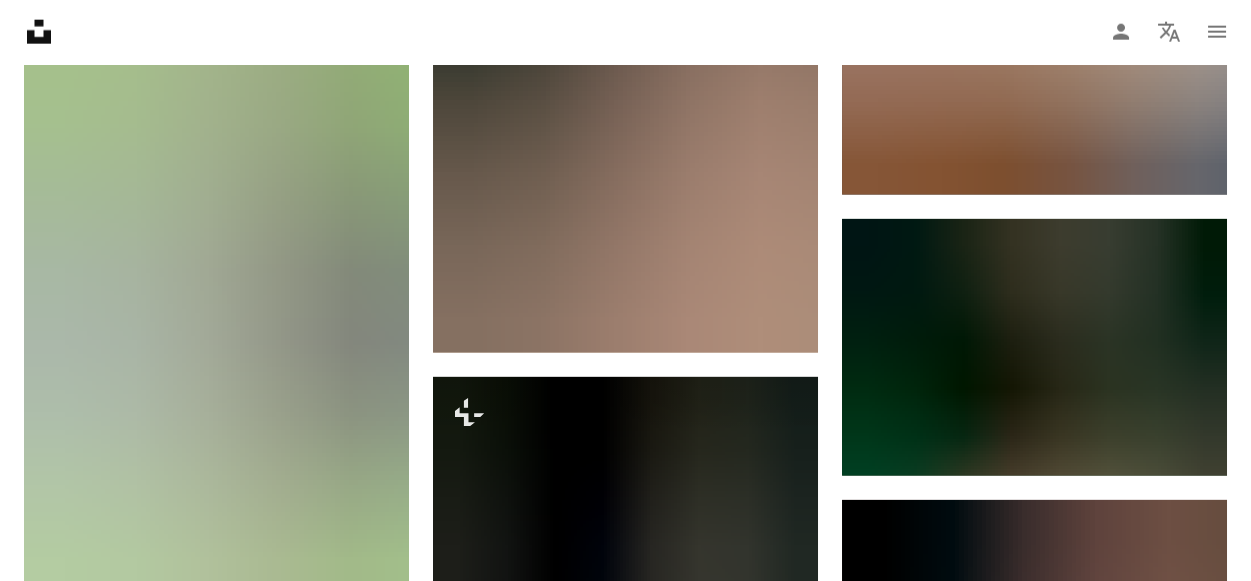 scroll, scrollTop: 28274, scrollLeft: 0, axis: vertical 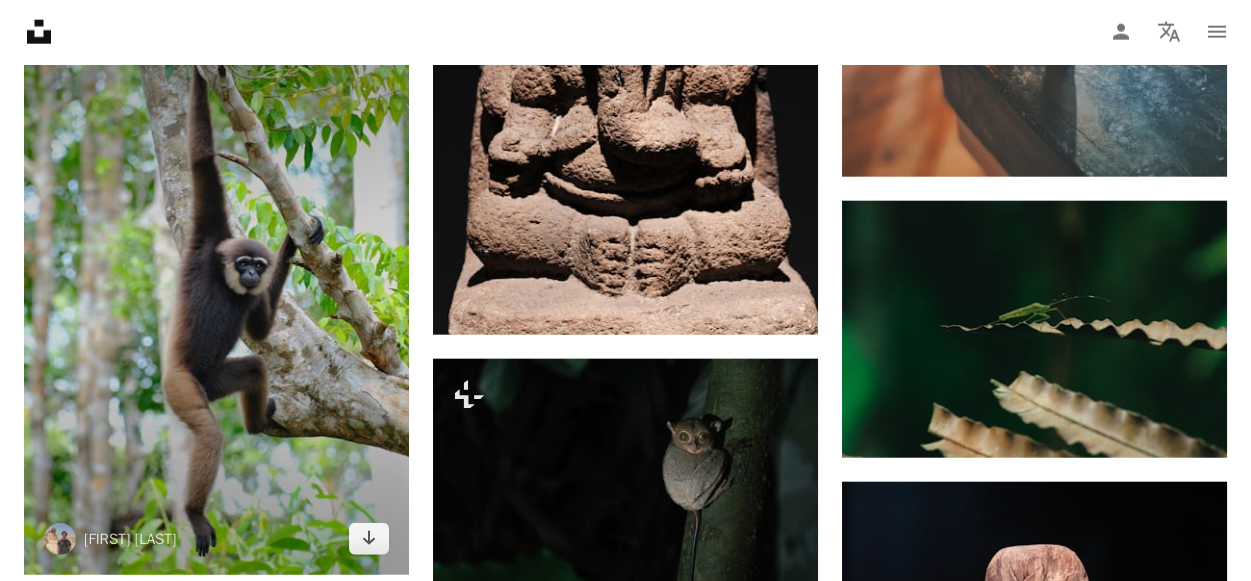 click at bounding box center [216, 287] 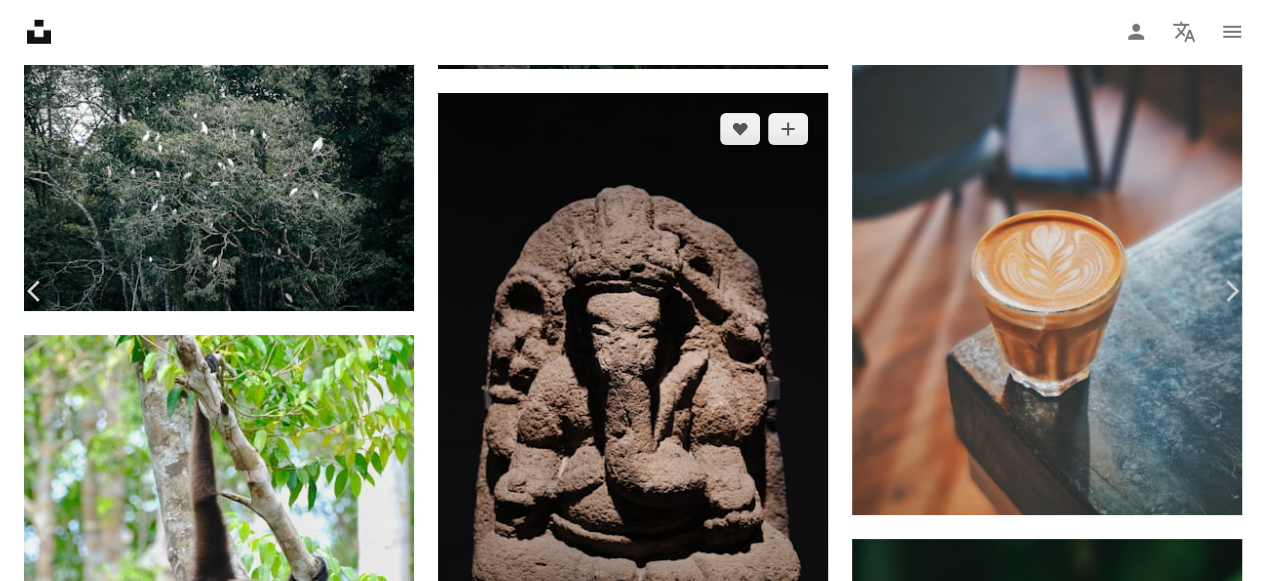drag, startPoint x: 23, startPoint y: 23, endPoint x: 687, endPoint y: 259, distance: 704.6929 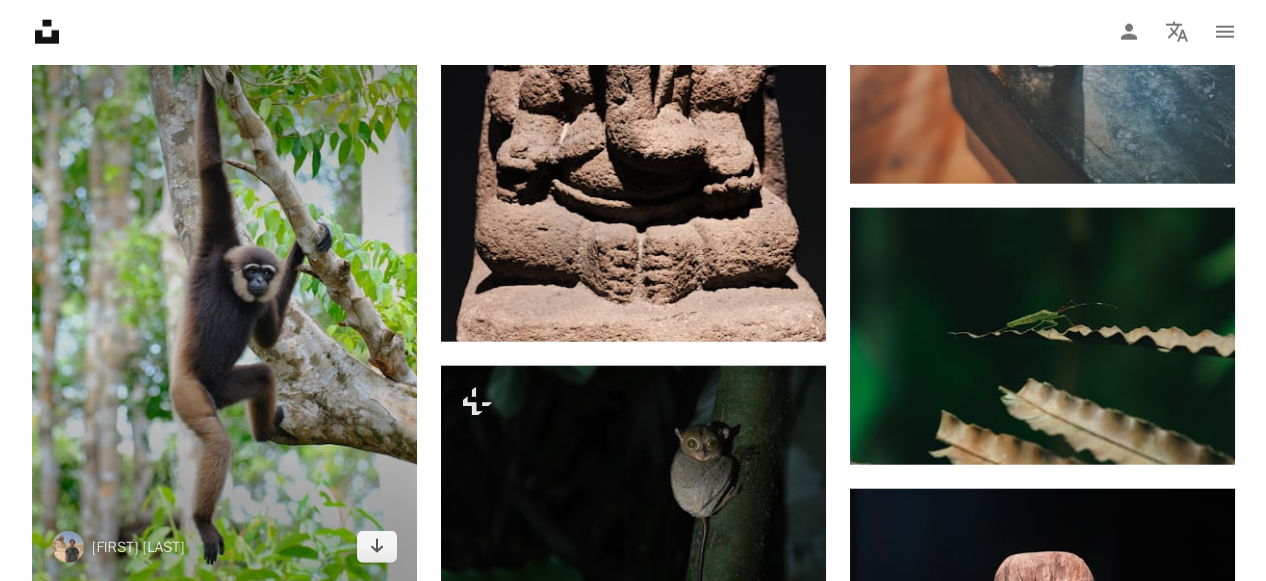 scroll, scrollTop: 28274, scrollLeft: 0, axis: vertical 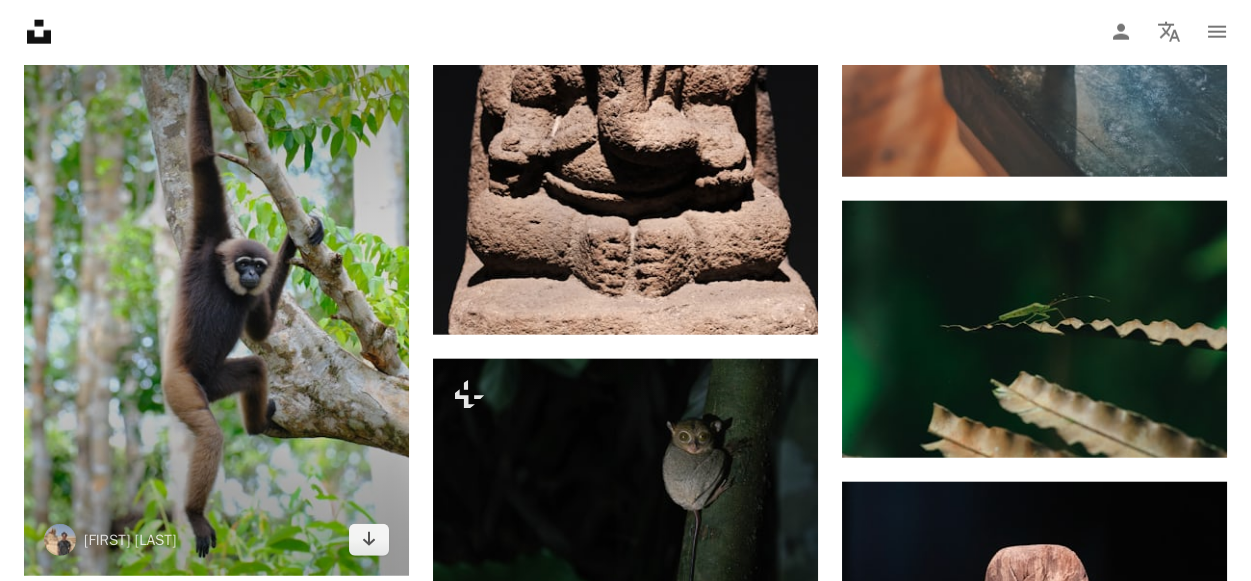 click at bounding box center [216, 287] 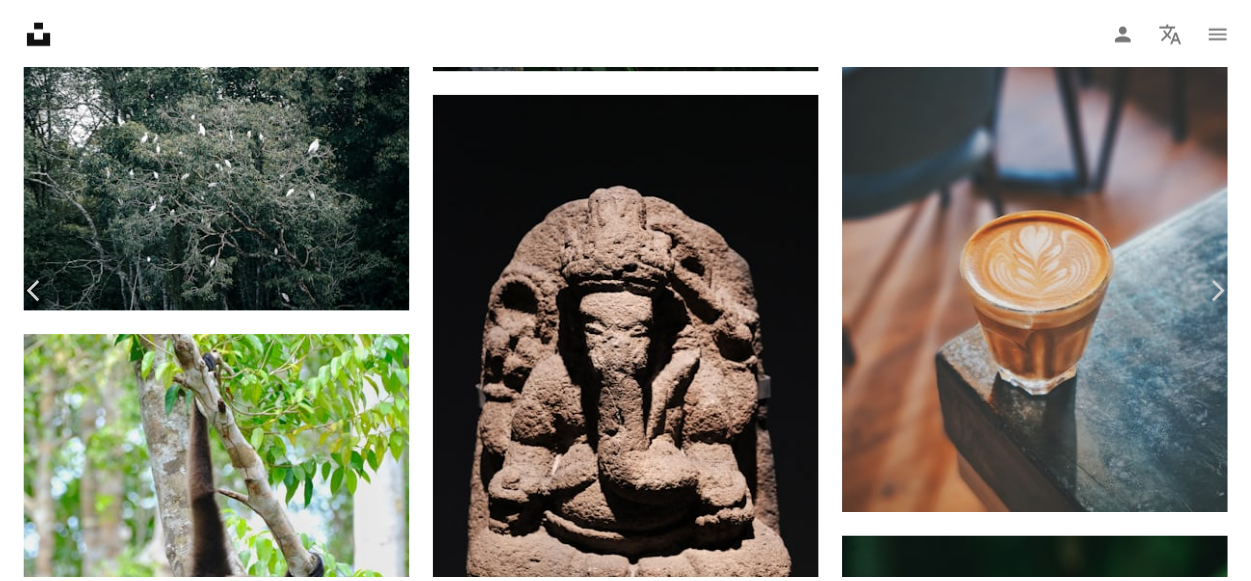 scroll, scrollTop: 99, scrollLeft: 0, axis: vertical 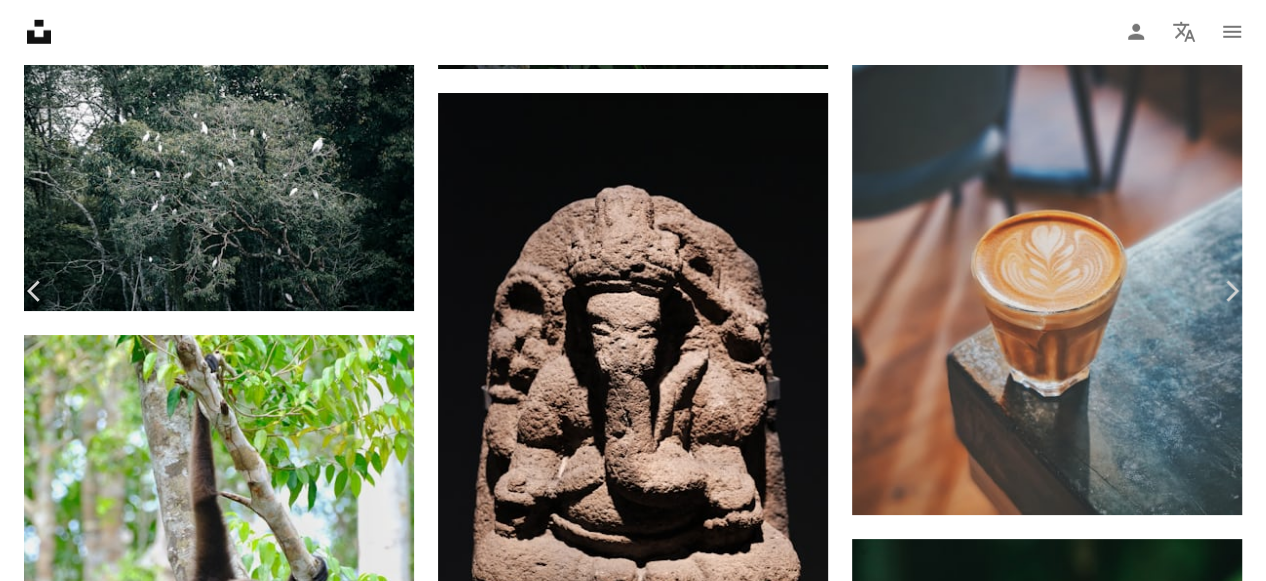 click on "Download free" at bounding box center [1067, 6165] 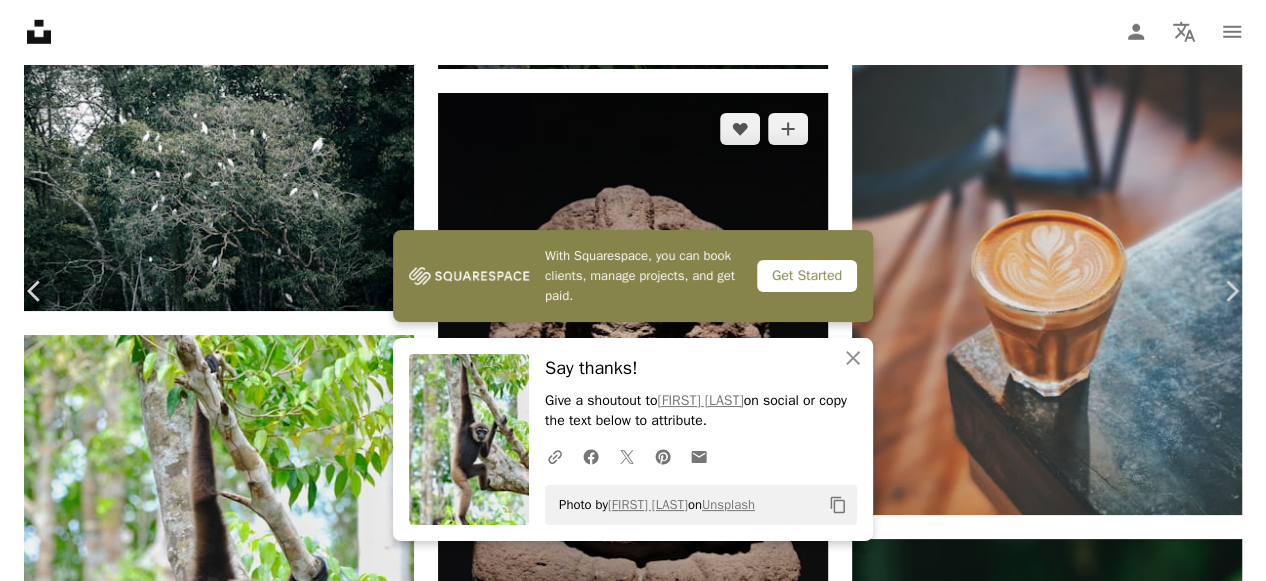 drag, startPoint x: 18, startPoint y: 17, endPoint x: 734, endPoint y: 190, distance: 736.6037 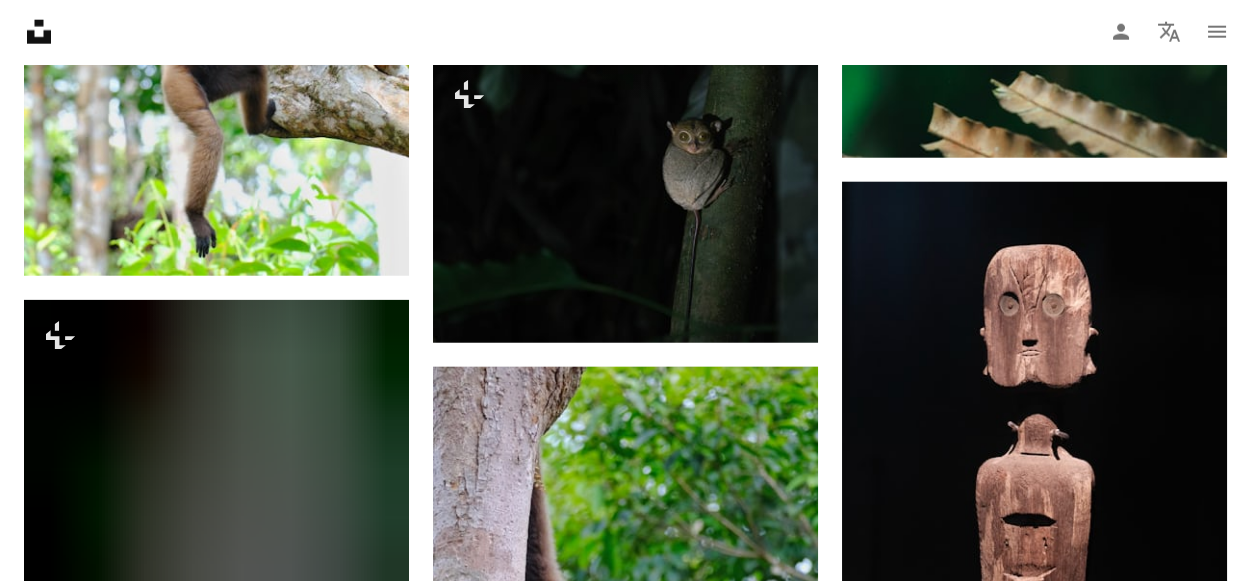 scroll, scrollTop: 28374, scrollLeft: 0, axis: vertical 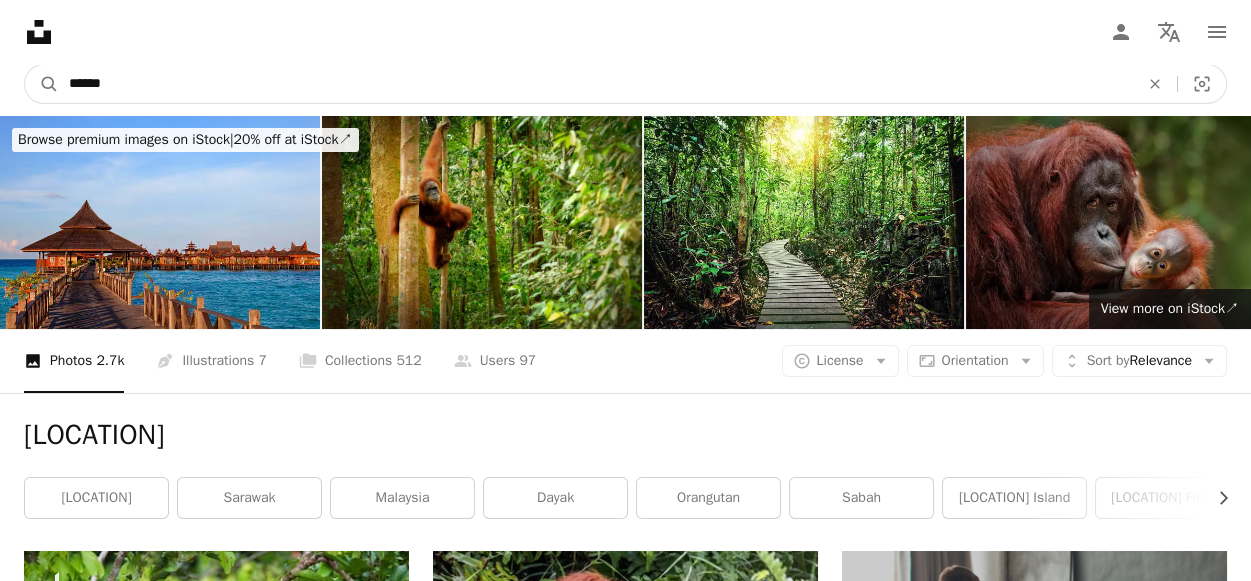 drag, startPoint x: 200, startPoint y: 80, endPoint x: 0, endPoint y: 84, distance: 200.04 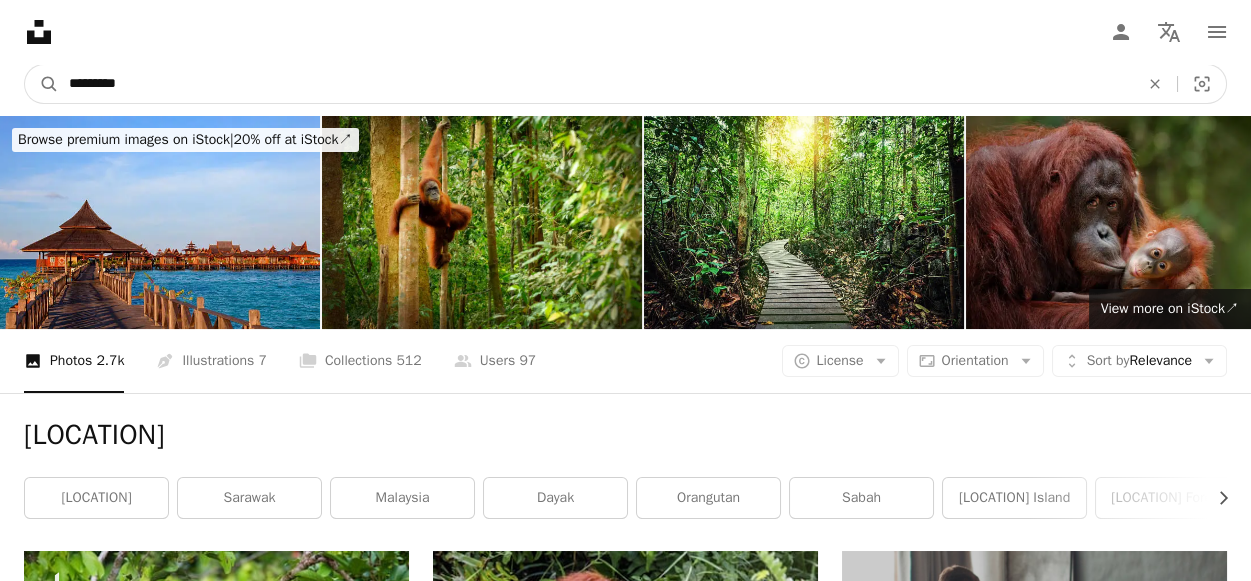 type on "*********" 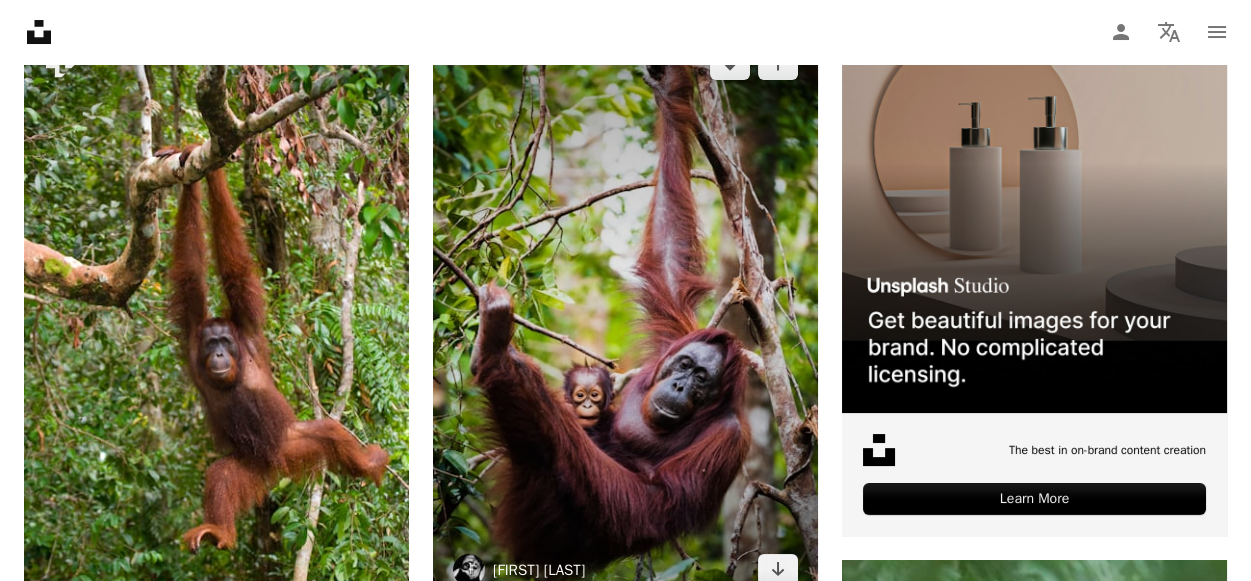 scroll, scrollTop: 499, scrollLeft: 0, axis: vertical 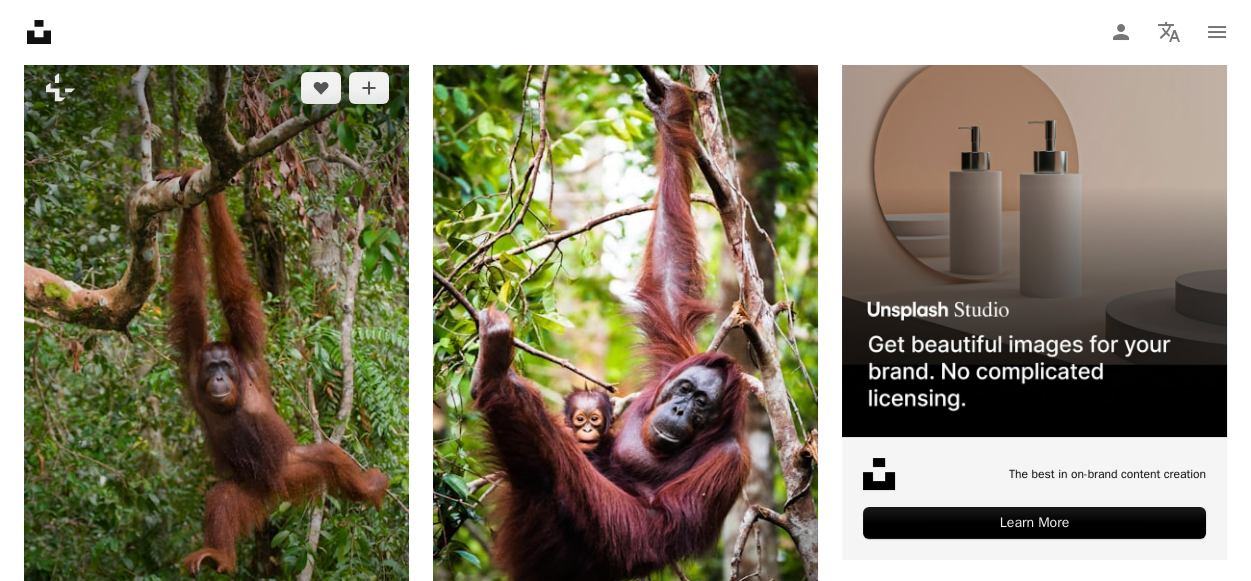 click at bounding box center (216, 347) 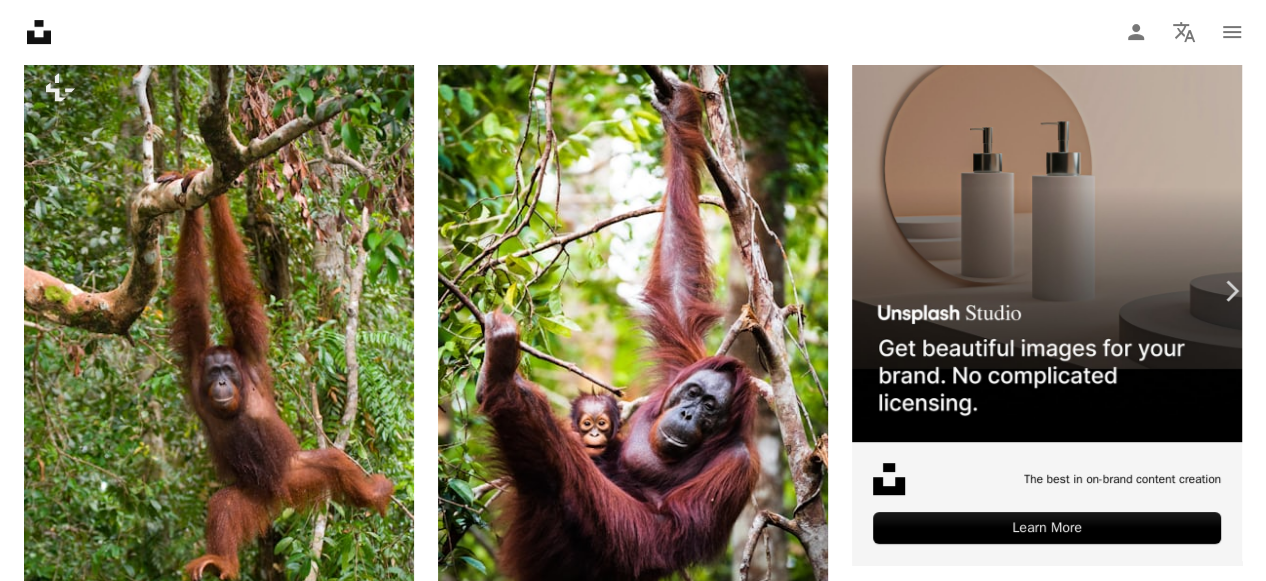 drag, startPoint x: 642, startPoint y: 257, endPoint x: 18, endPoint y: 13, distance: 670.009 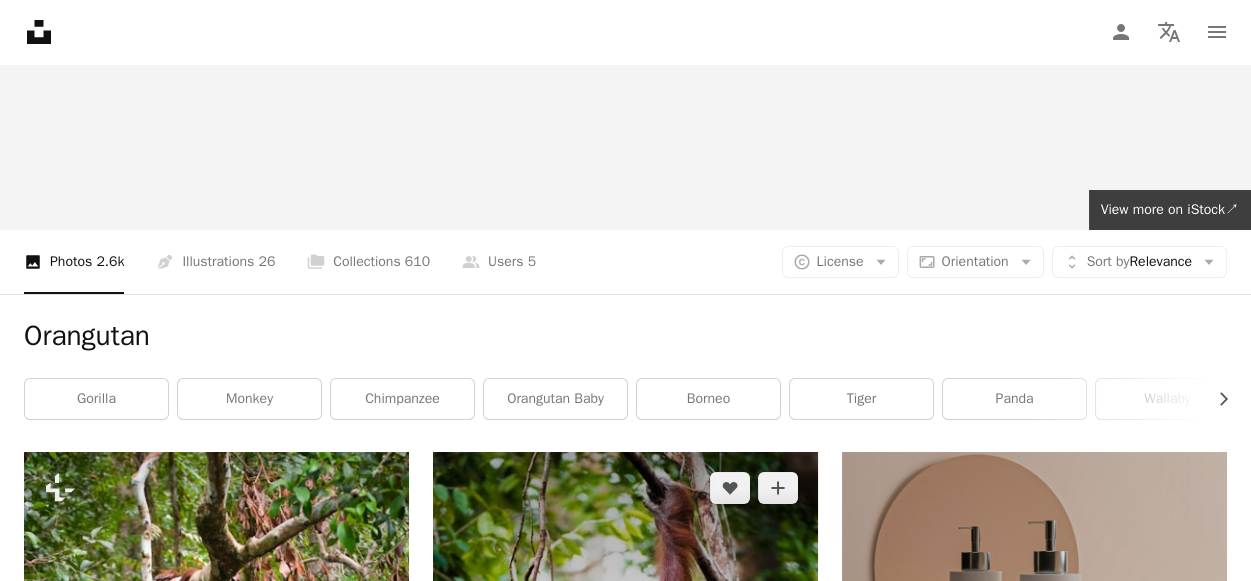 scroll, scrollTop: 0, scrollLeft: 0, axis: both 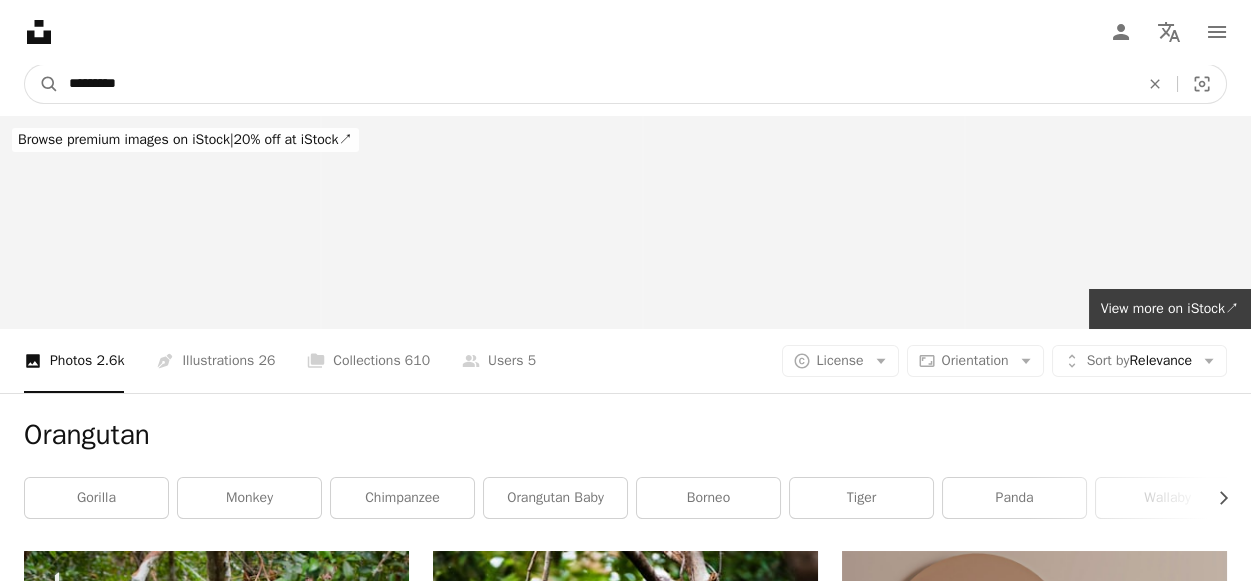 drag, startPoint x: 213, startPoint y: 94, endPoint x: 0, endPoint y: 30, distance: 222.40729 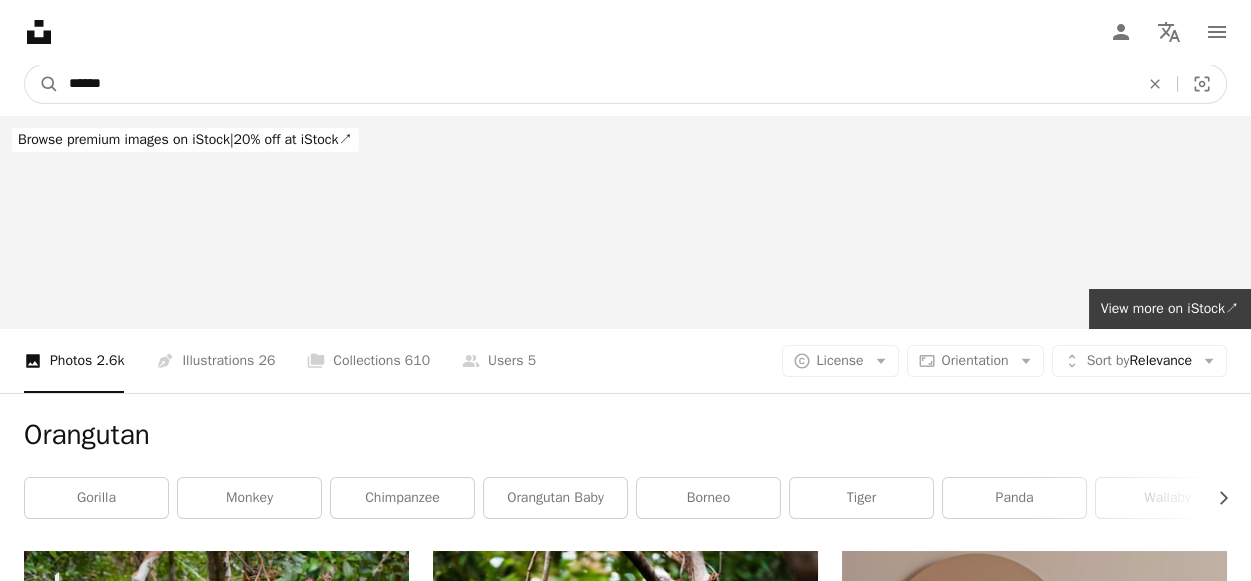 type on "******" 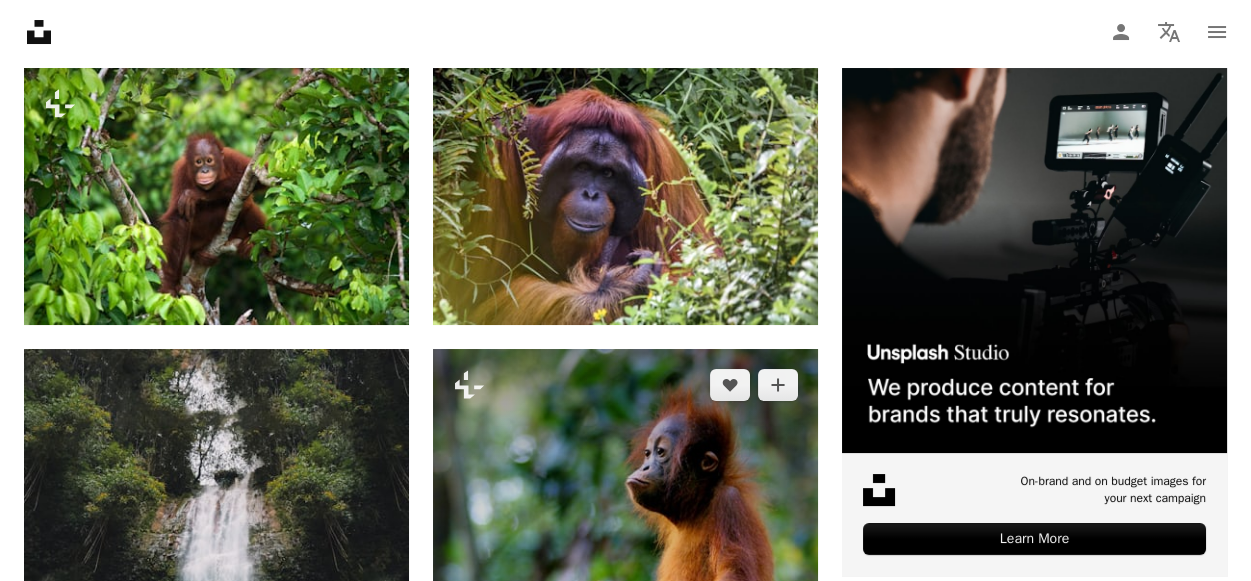 scroll, scrollTop: 499, scrollLeft: 0, axis: vertical 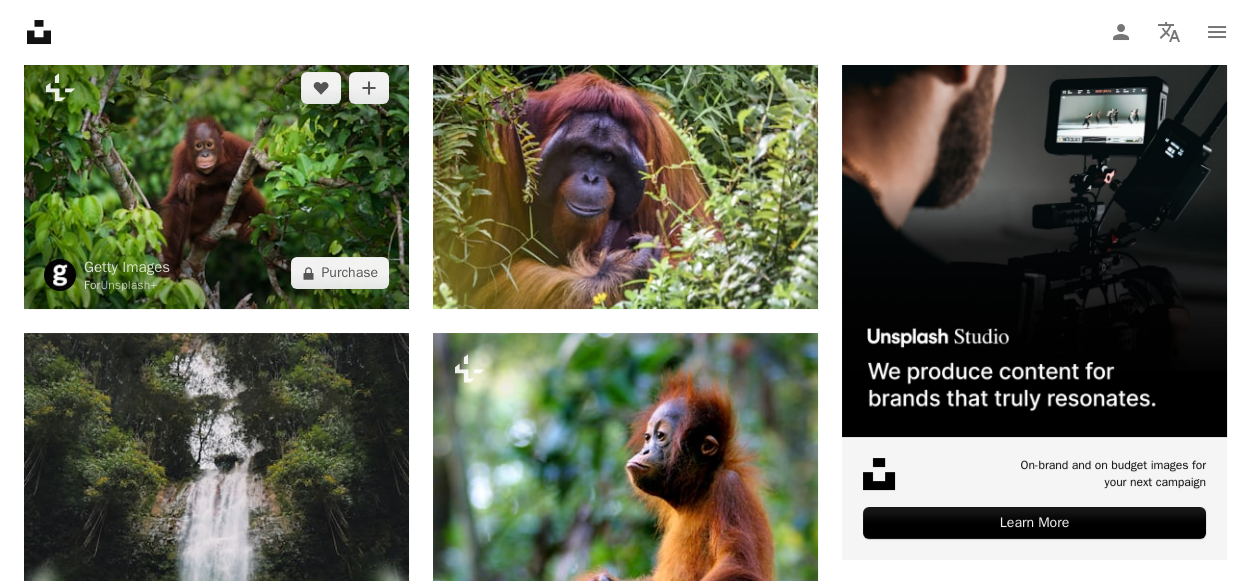 click at bounding box center [216, 180] 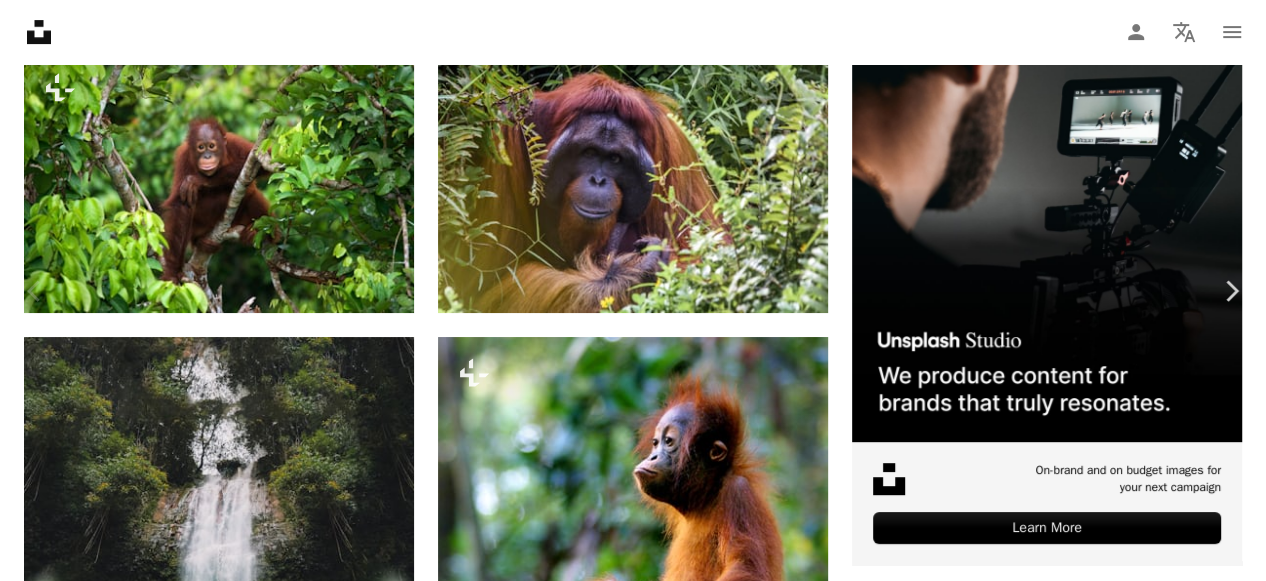 click on "An X shape" at bounding box center (20, 20) 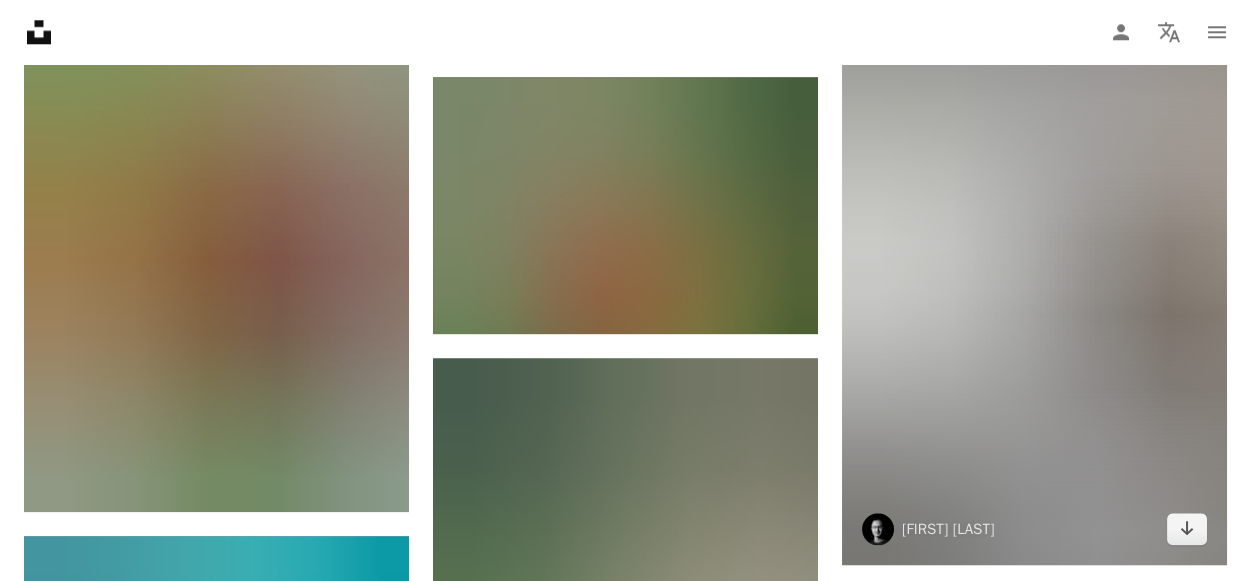 scroll, scrollTop: 4900, scrollLeft: 0, axis: vertical 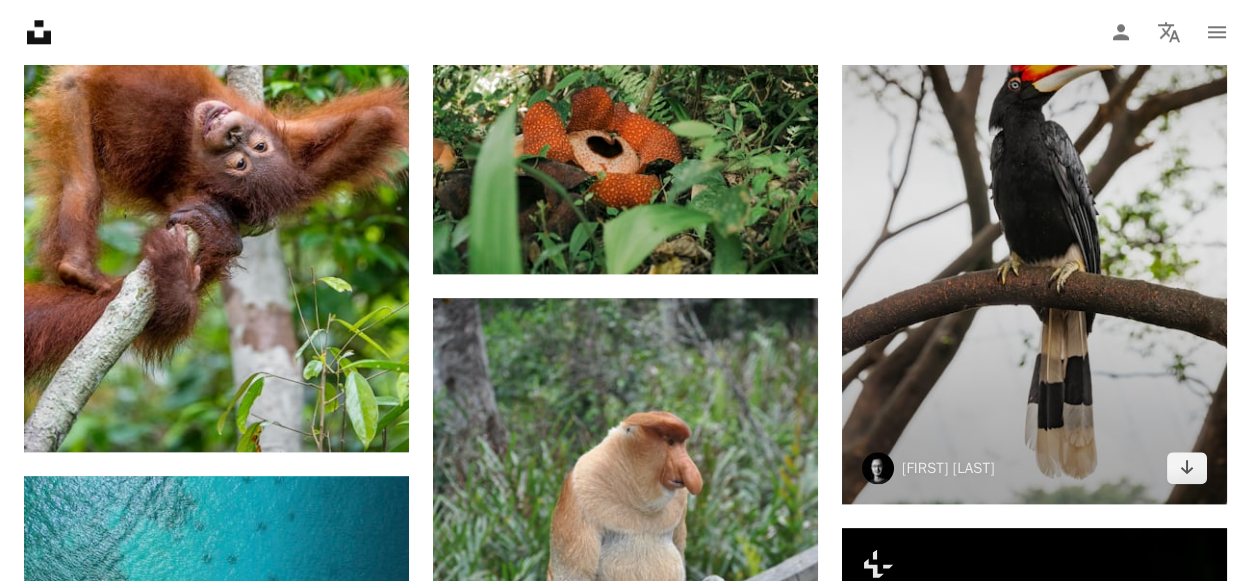 click at bounding box center [1034, 216] 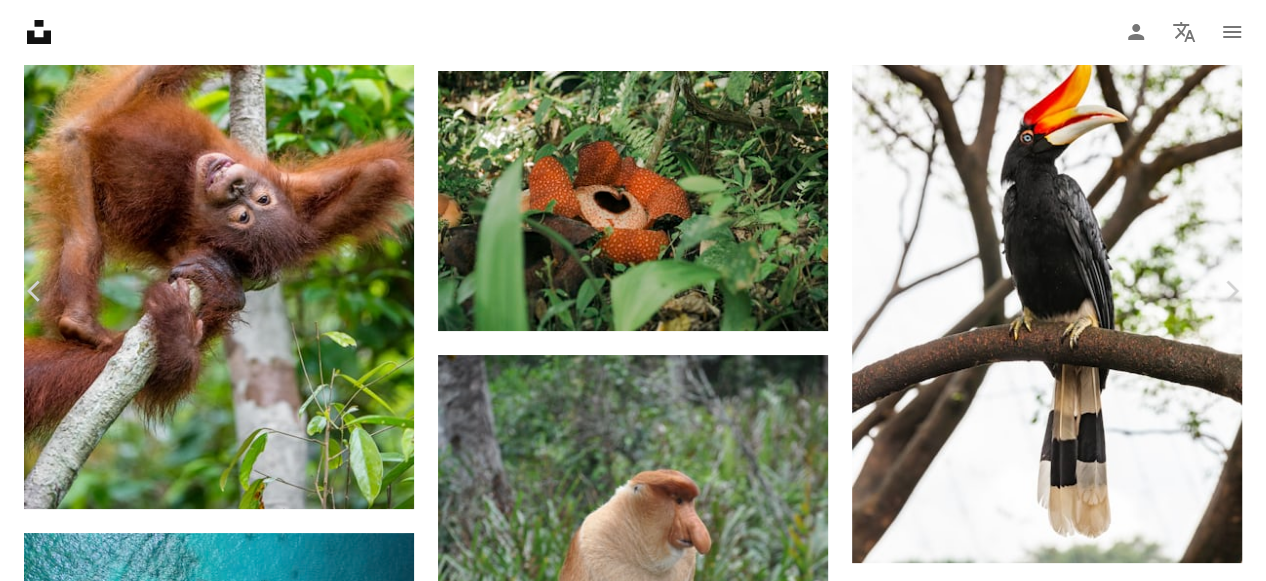 click on "An X shape" at bounding box center [20, 20] 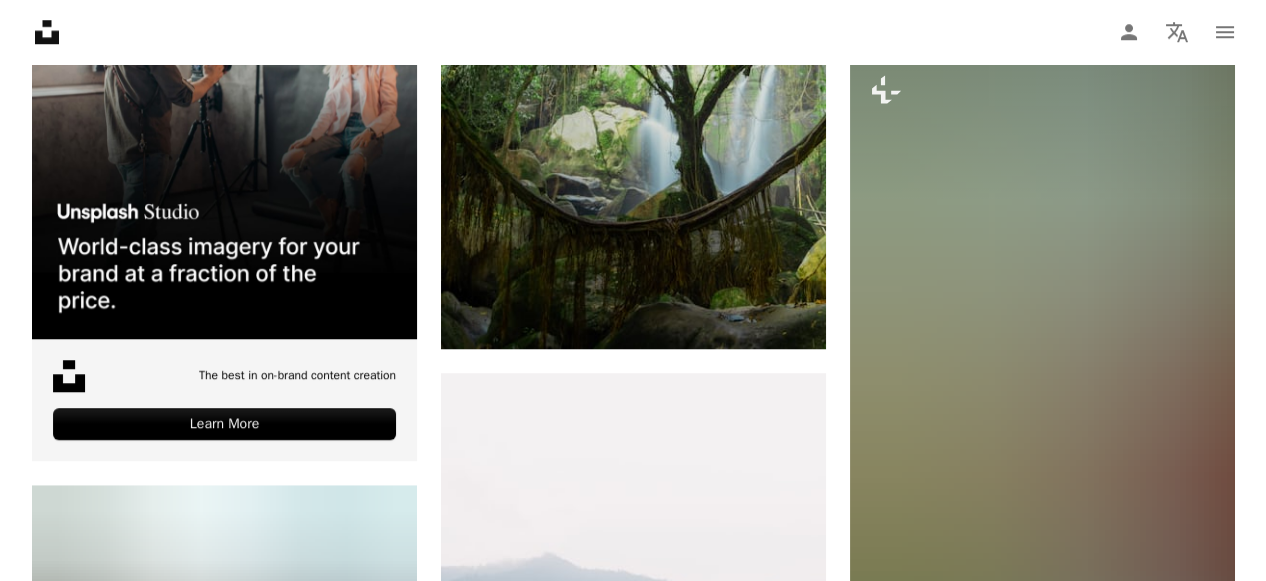 scroll, scrollTop: 3999, scrollLeft: 0, axis: vertical 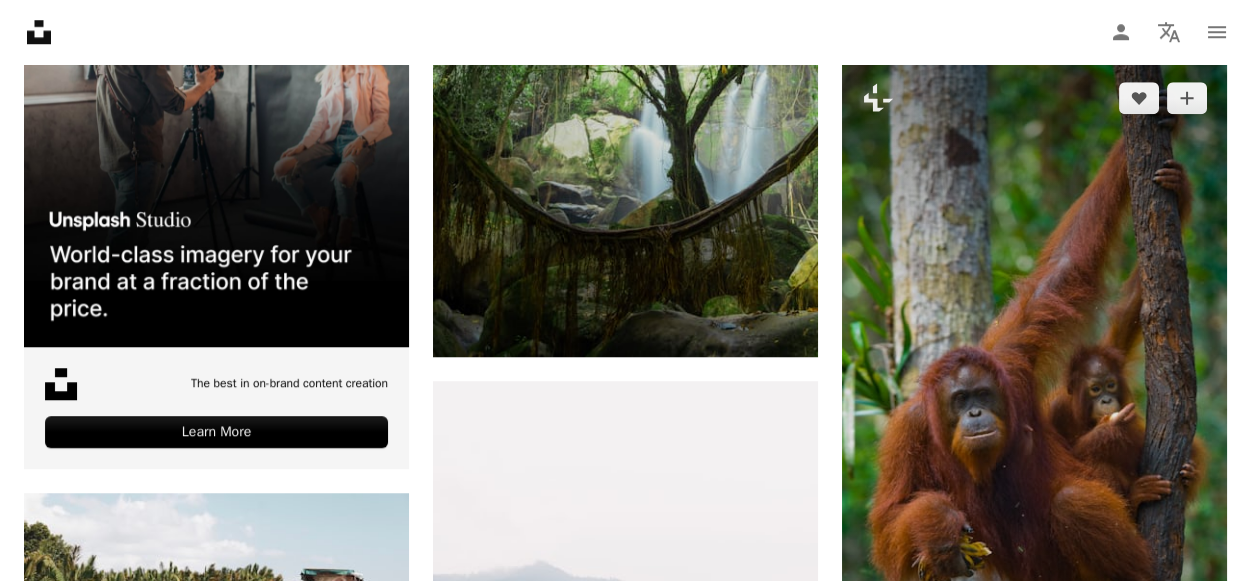 click at bounding box center (1034, 432) 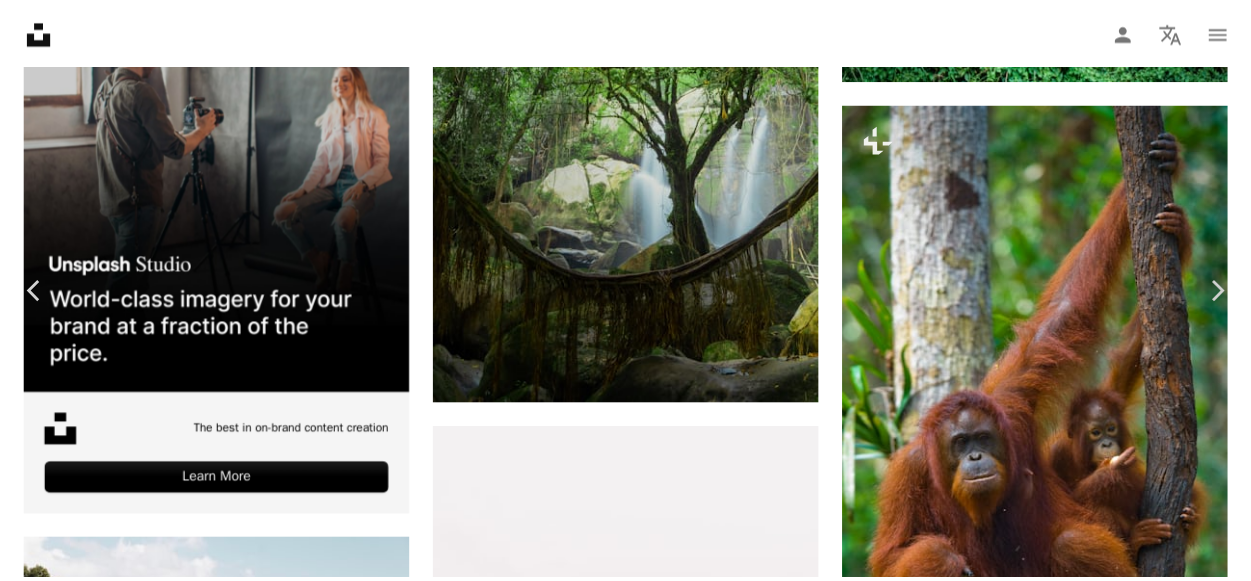 scroll, scrollTop: 0, scrollLeft: 0, axis: both 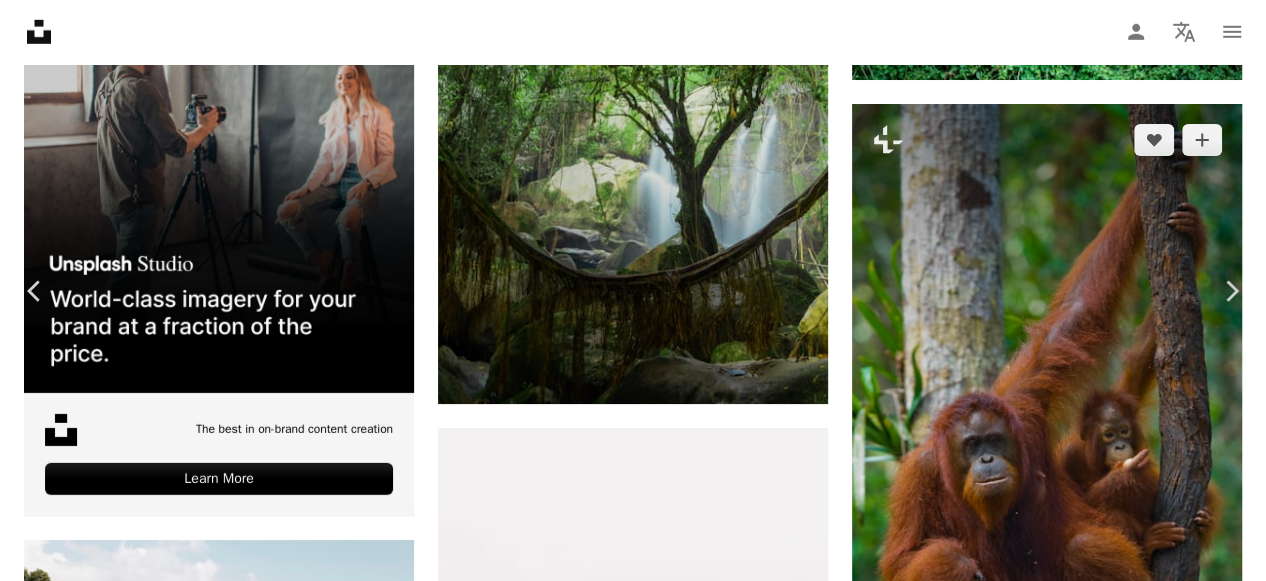 drag, startPoint x: 15, startPoint y: 18, endPoint x: 1088, endPoint y: 250, distance: 1097.7946 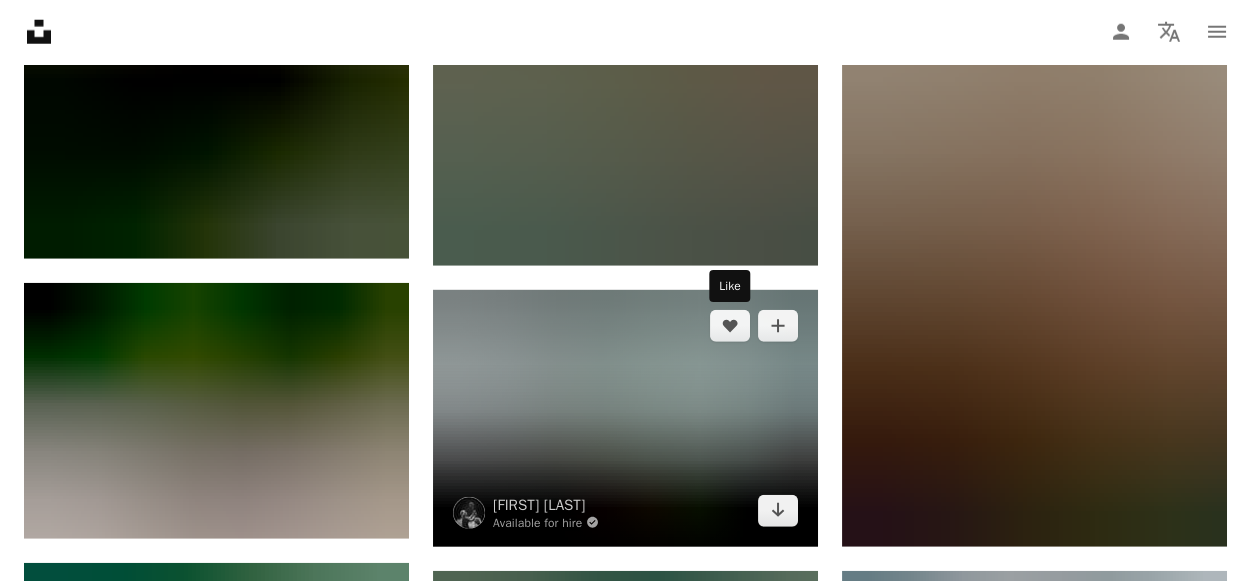 scroll, scrollTop: 12399, scrollLeft: 0, axis: vertical 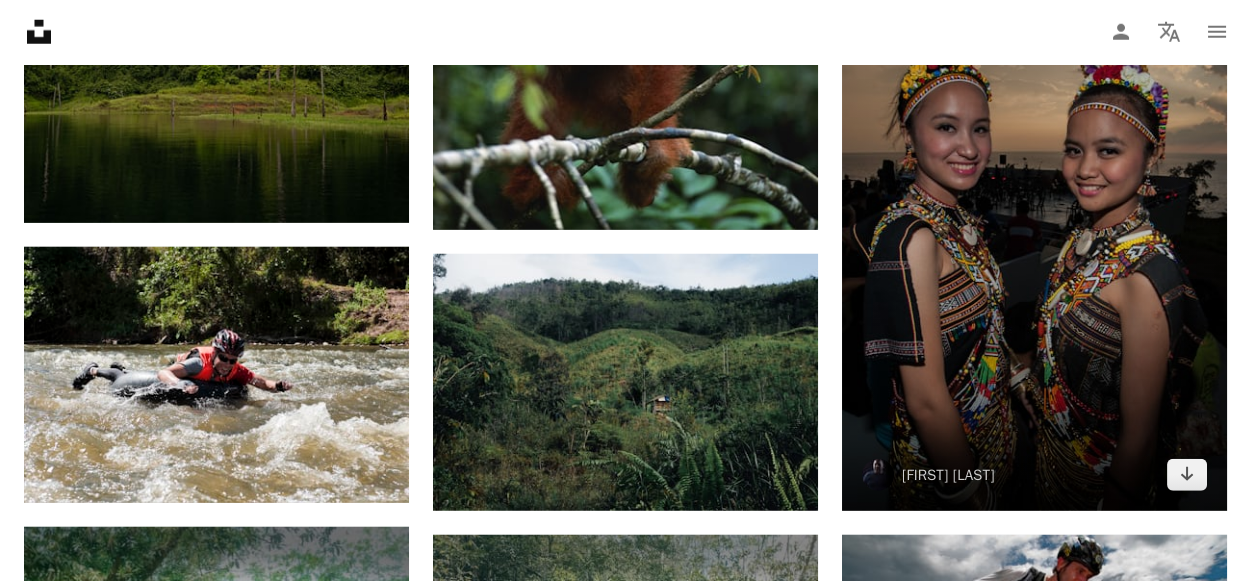 click at bounding box center (1034, 222) 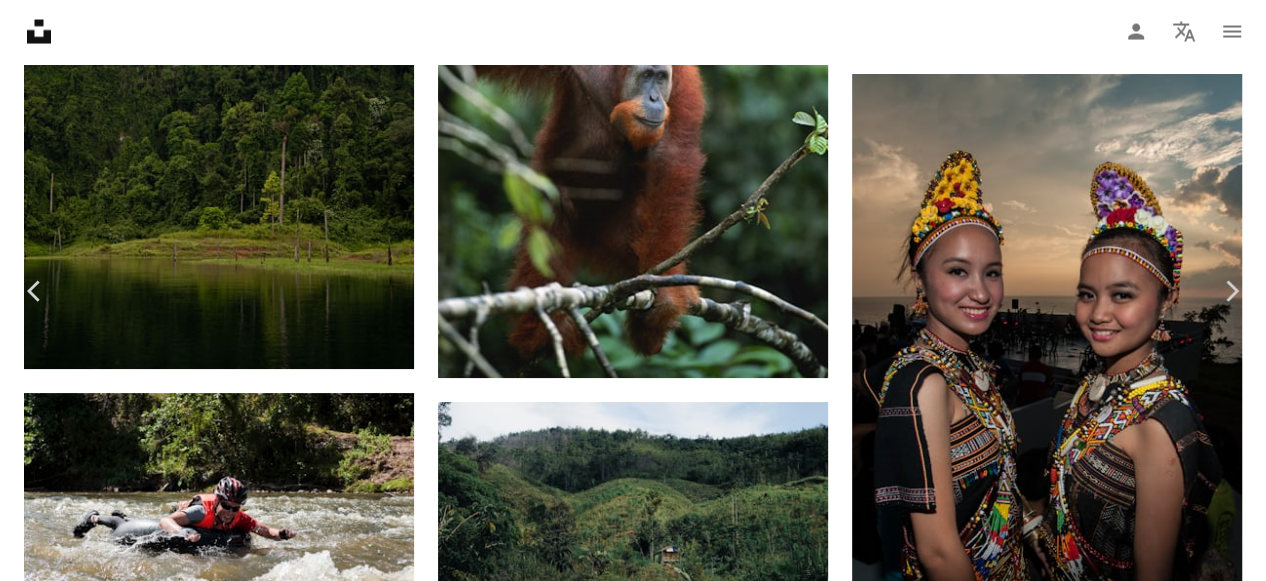 click on "Download free" at bounding box center [1067, 22982] 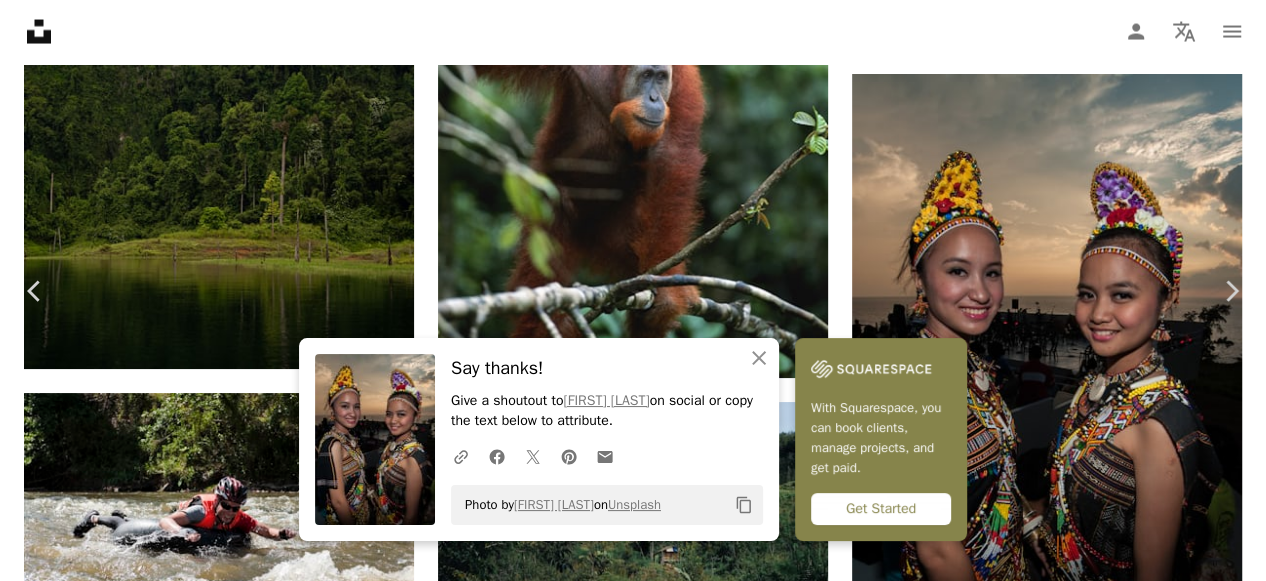 click on "An X shape" at bounding box center [20, 20] 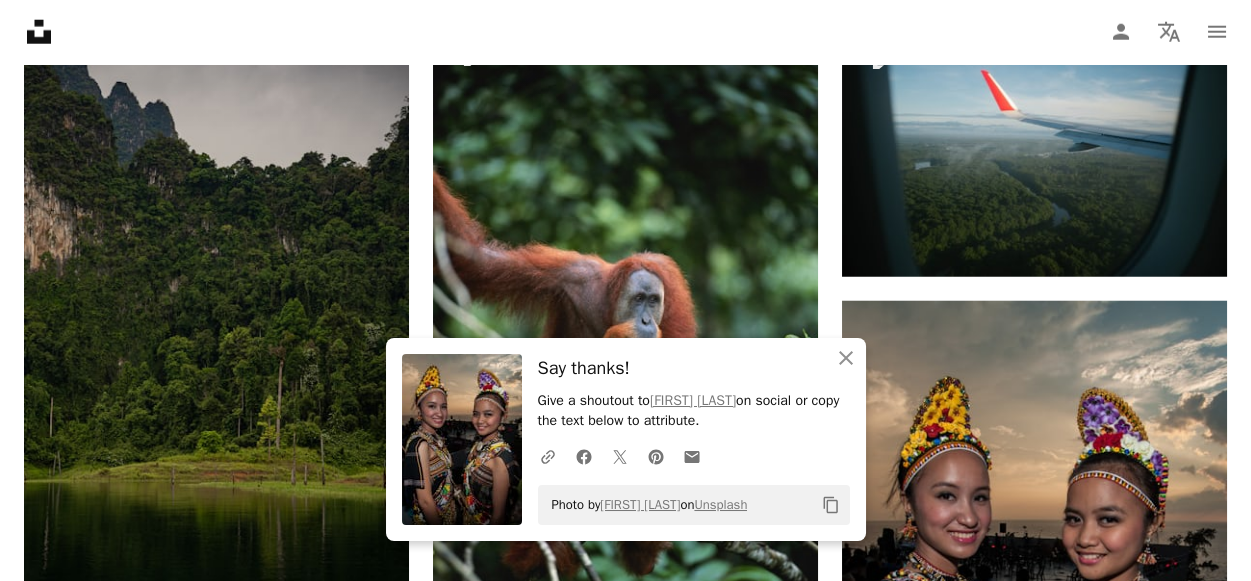 scroll, scrollTop: 12000, scrollLeft: 0, axis: vertical 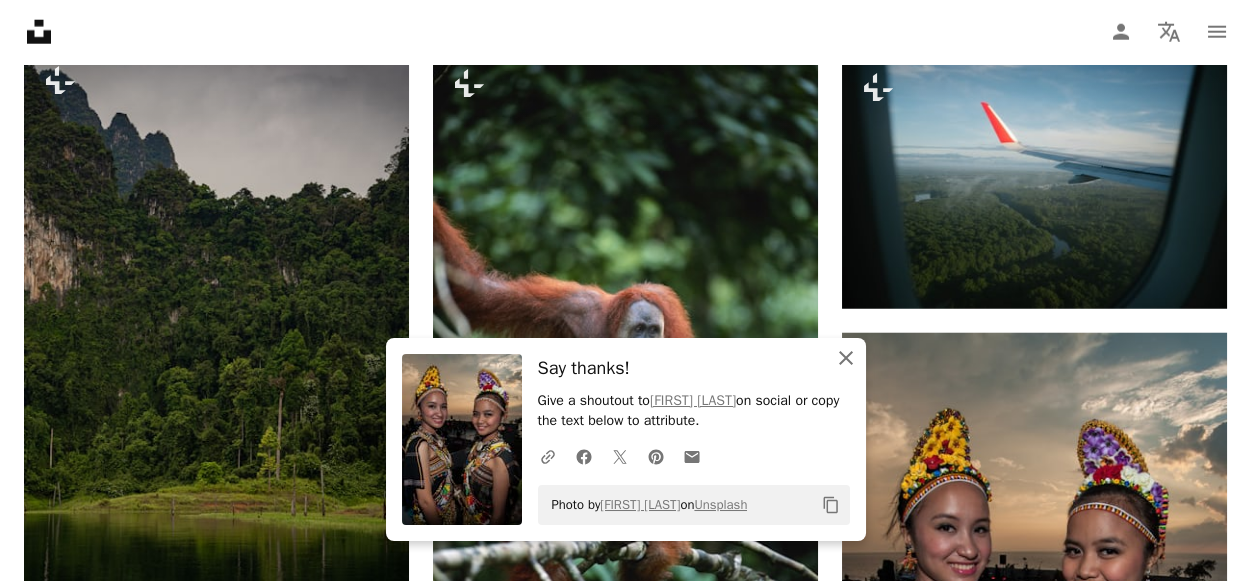click 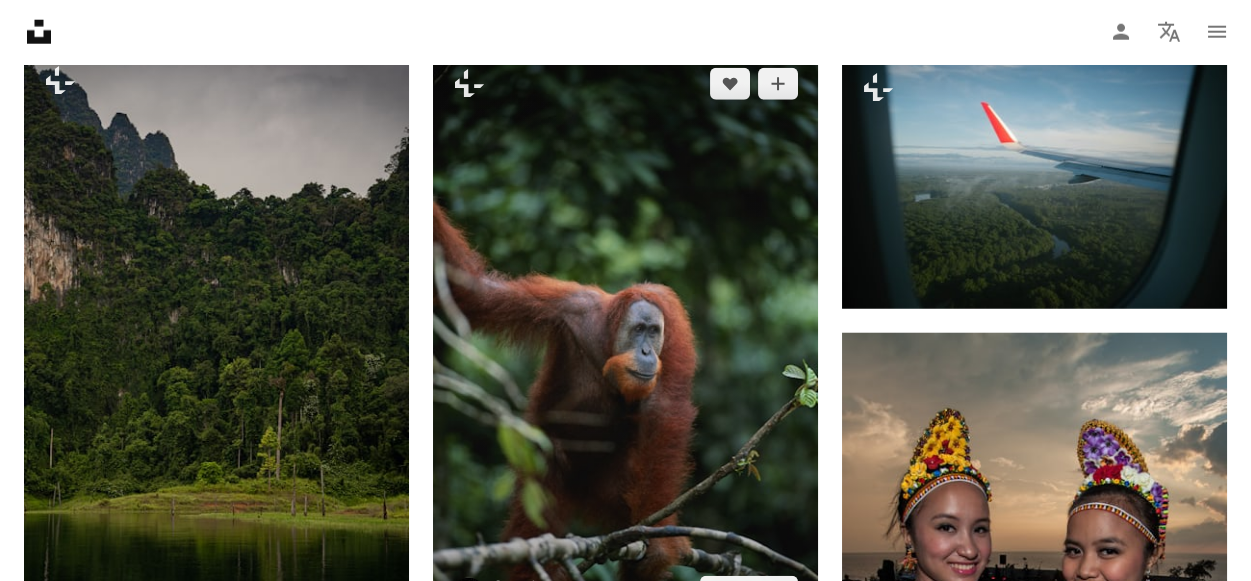 click at bounding box center [625, 338] 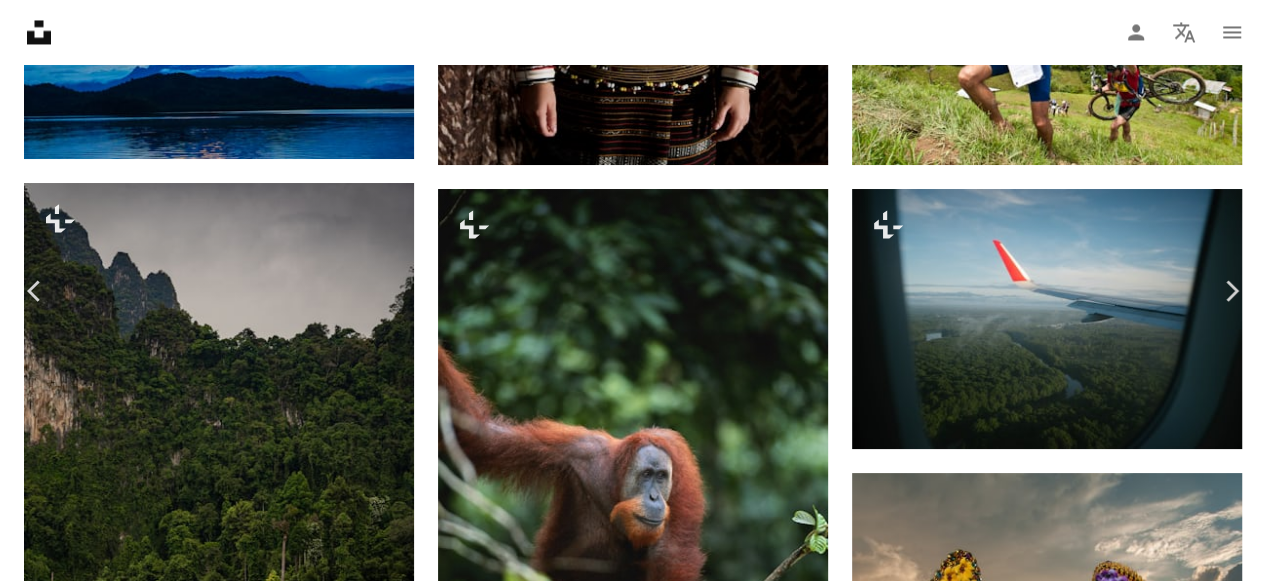 click on "An X shape" at bounding box center (20, 20) 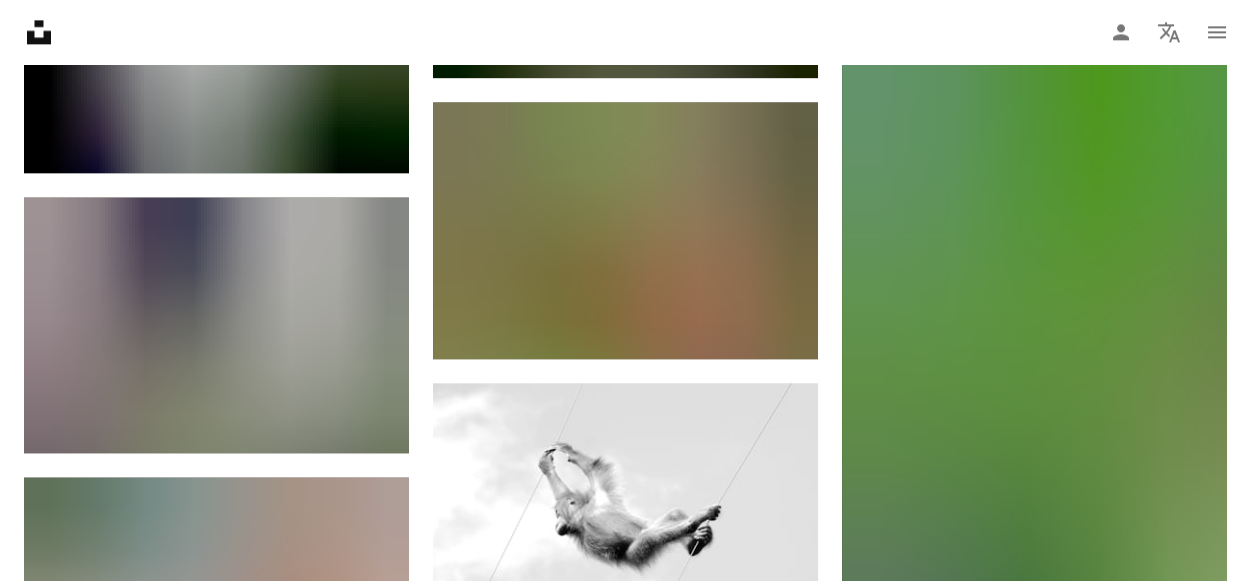 scroll, scrollTop: 23300, scrollLeft: 0, axis: vertical 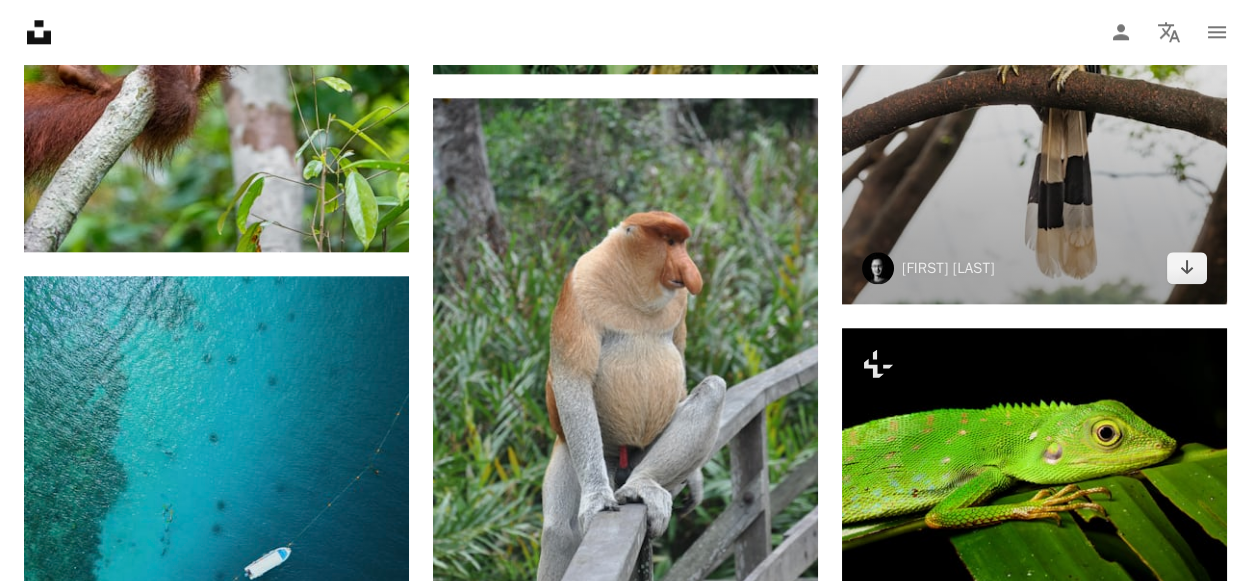 click at bounding box center [1034, 15] 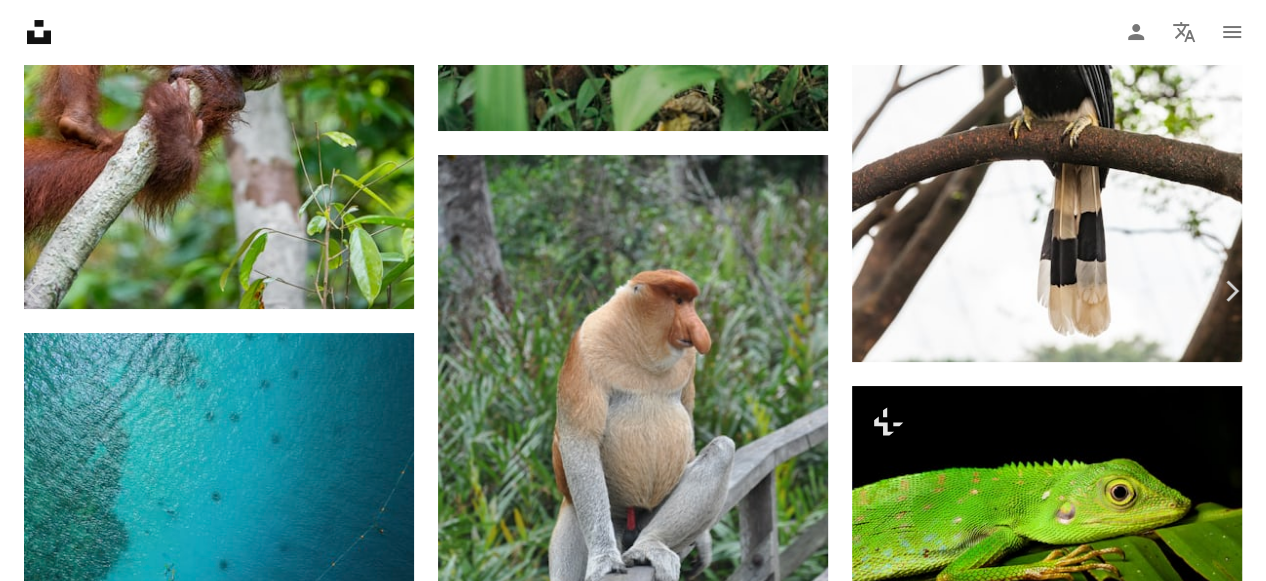 click on "Download free" at bounding box center (1067, 30281) 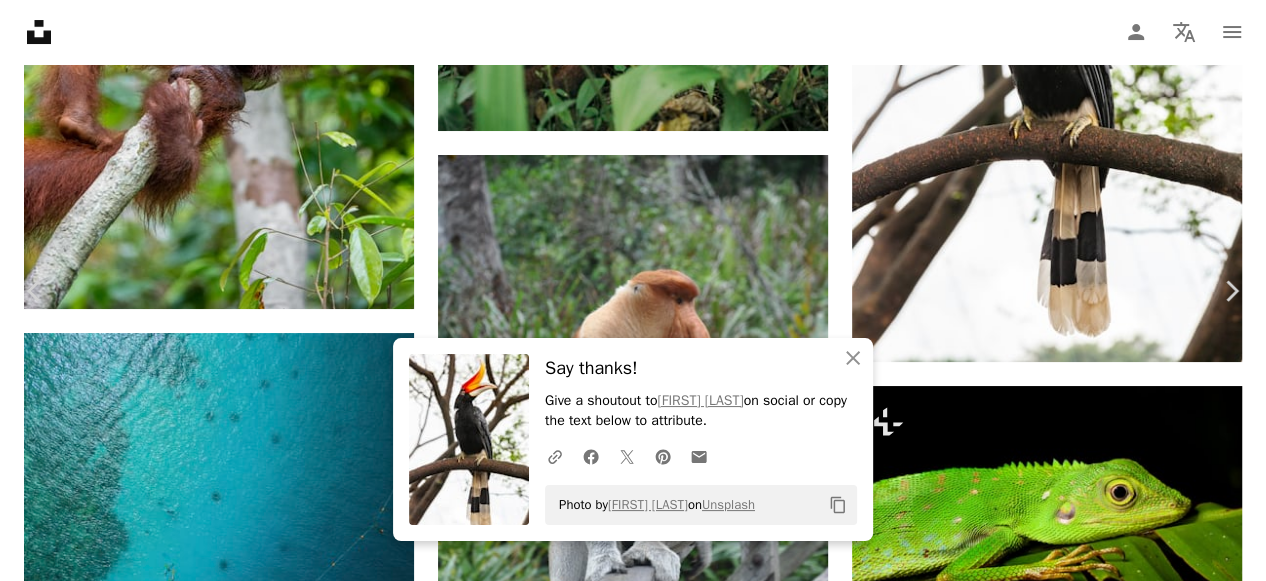 click on "An X shape" at bounding box center [20, 20] 